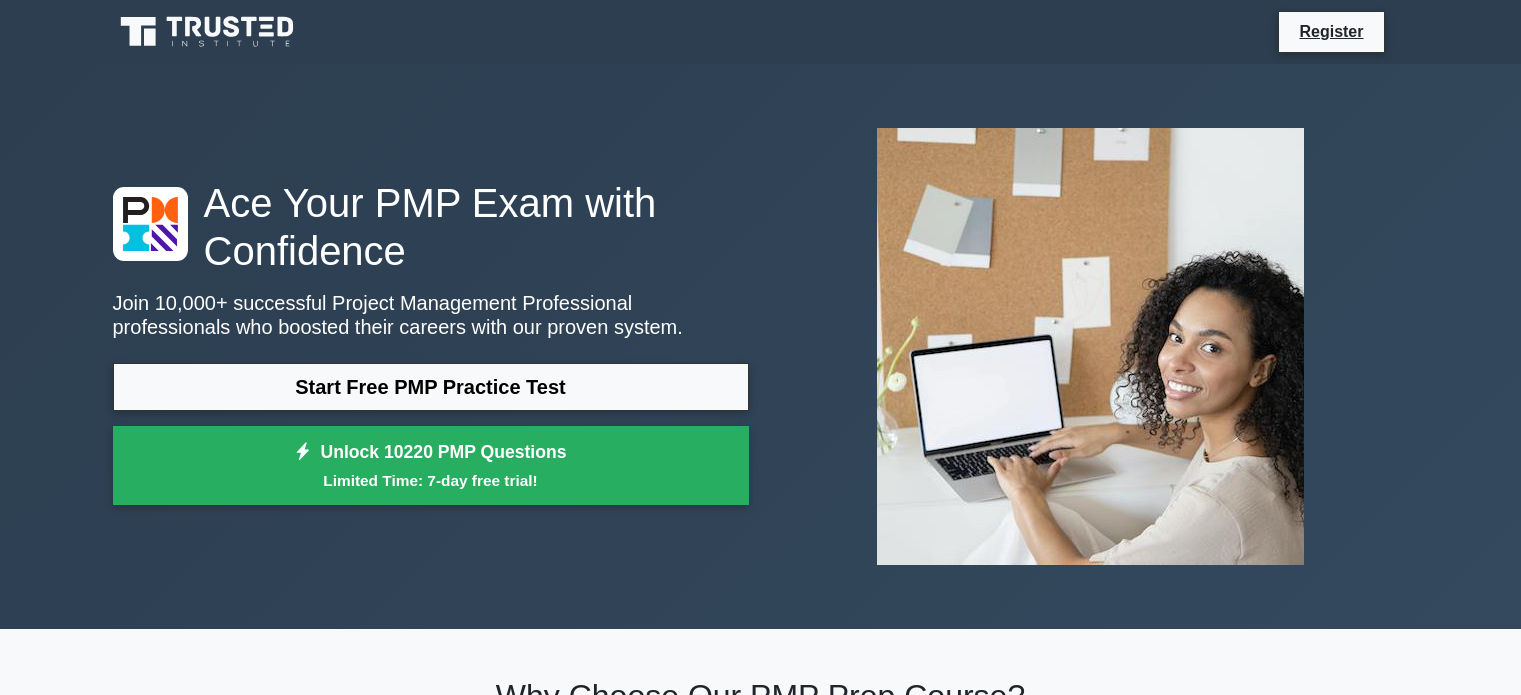 scroll, scrollTop: 0, scrollLeft: 0, axis: both 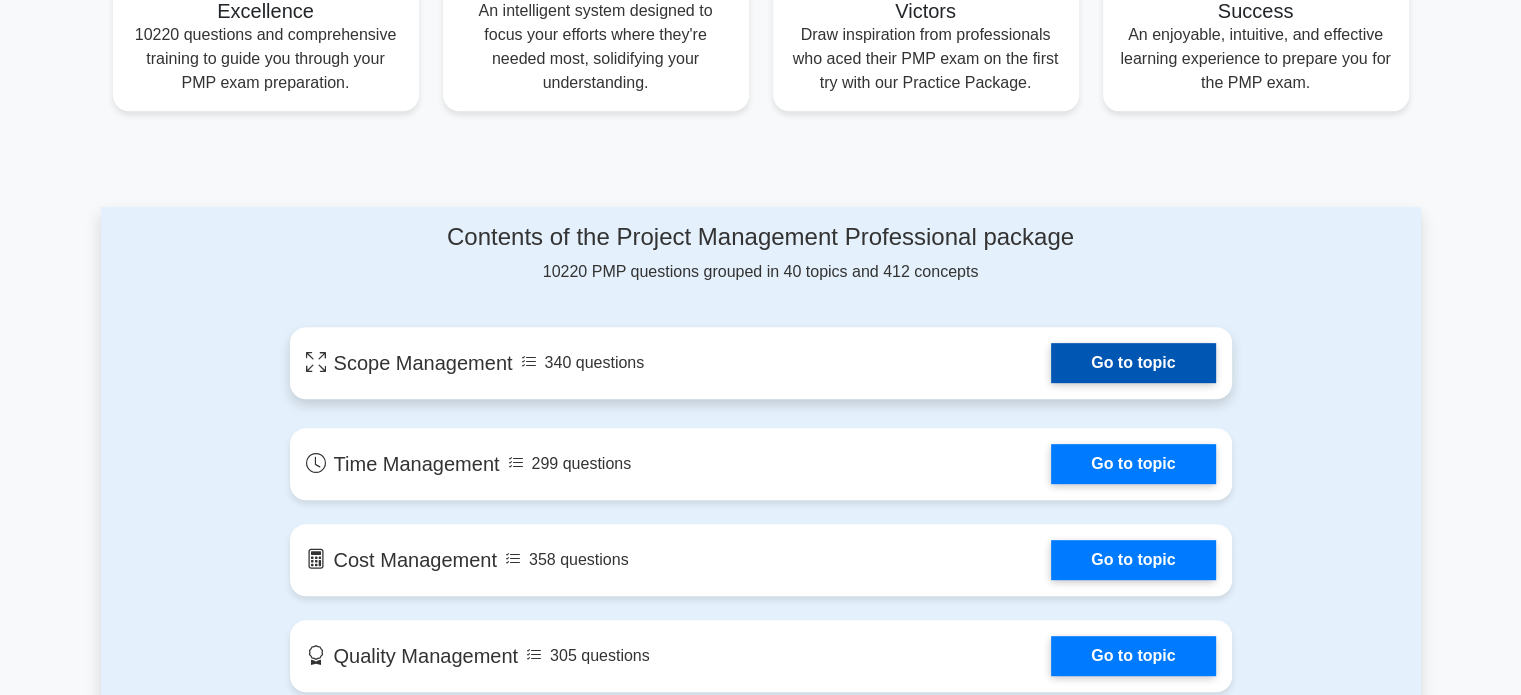 click on "Go to topic" at bounding box center (1133, 363) 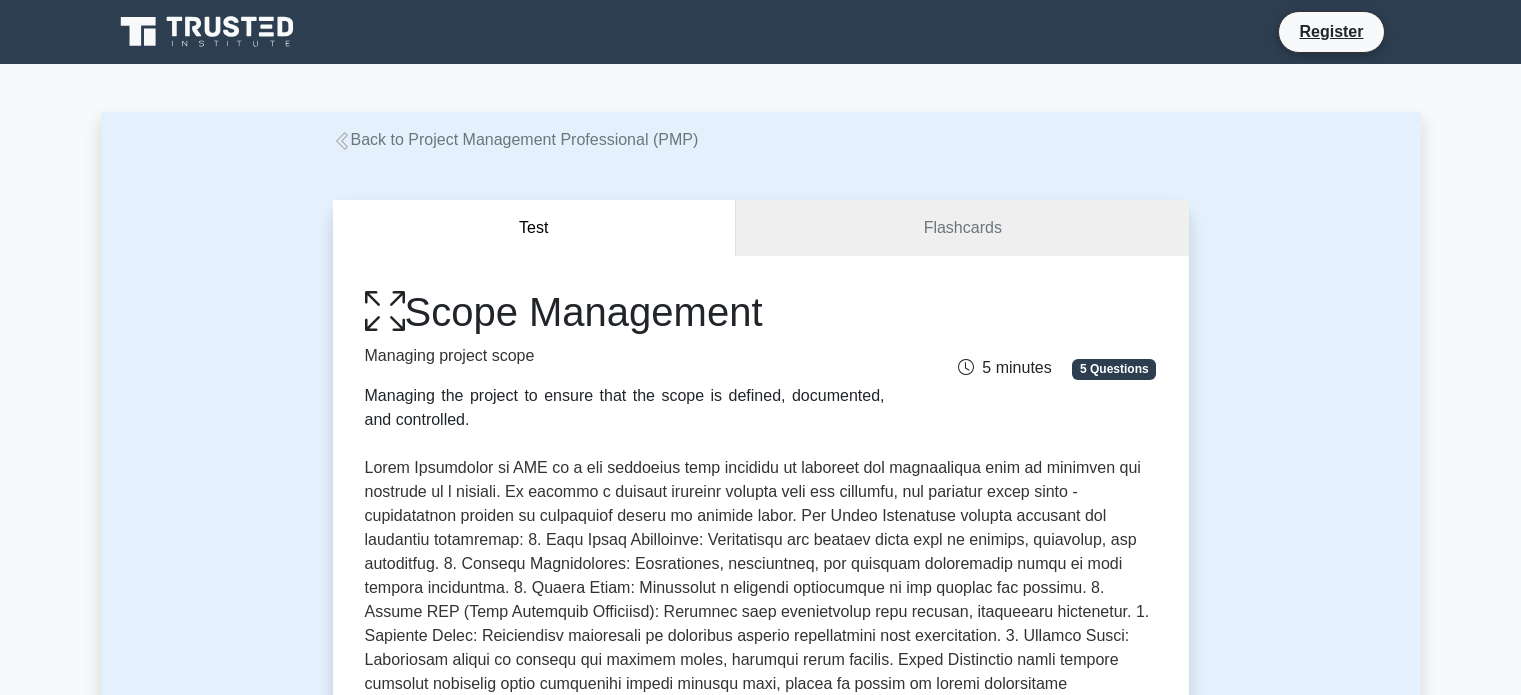 scroll, scrollTop: 0, scrollLeft: 0, axis: both 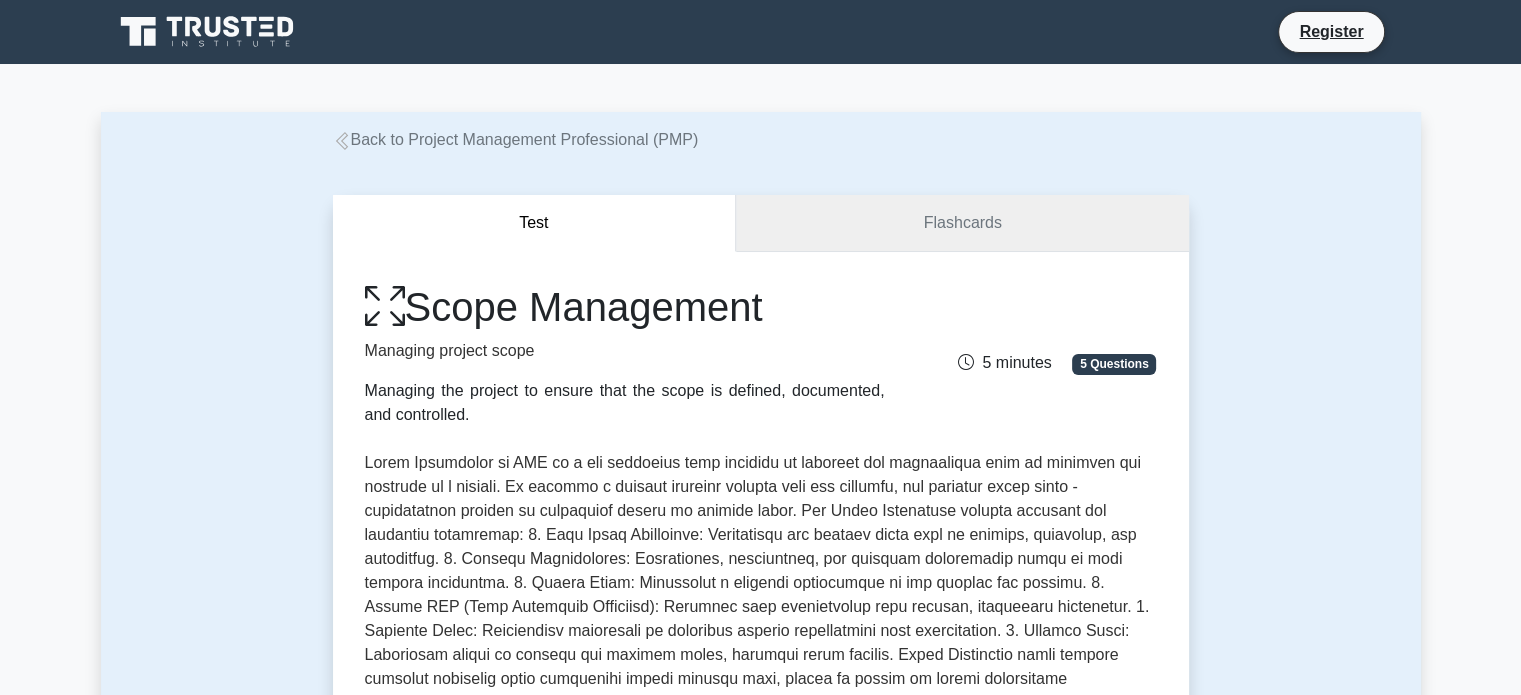 click on "Flashcards" at bounding box center (962, 223) 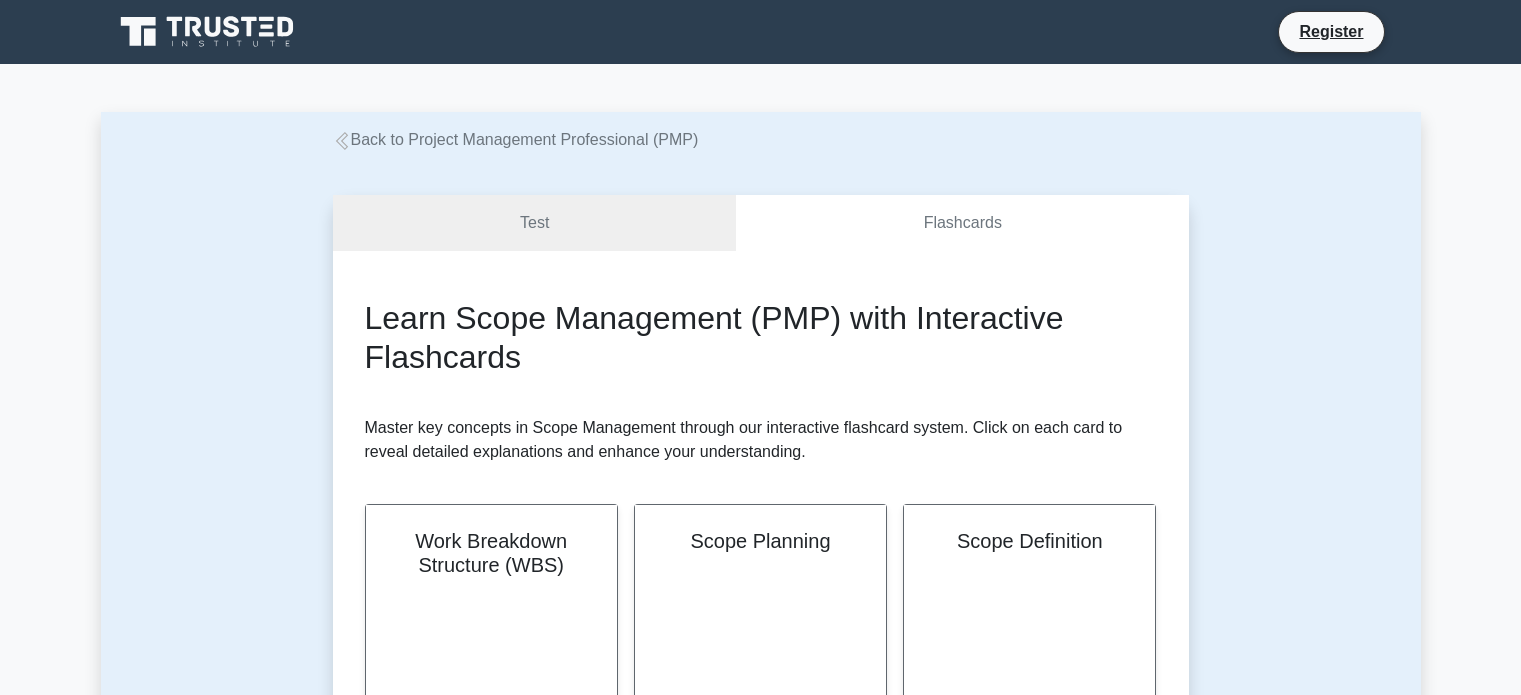 scroll, scrollTop: 0, scrollLeft: 0, axis: both 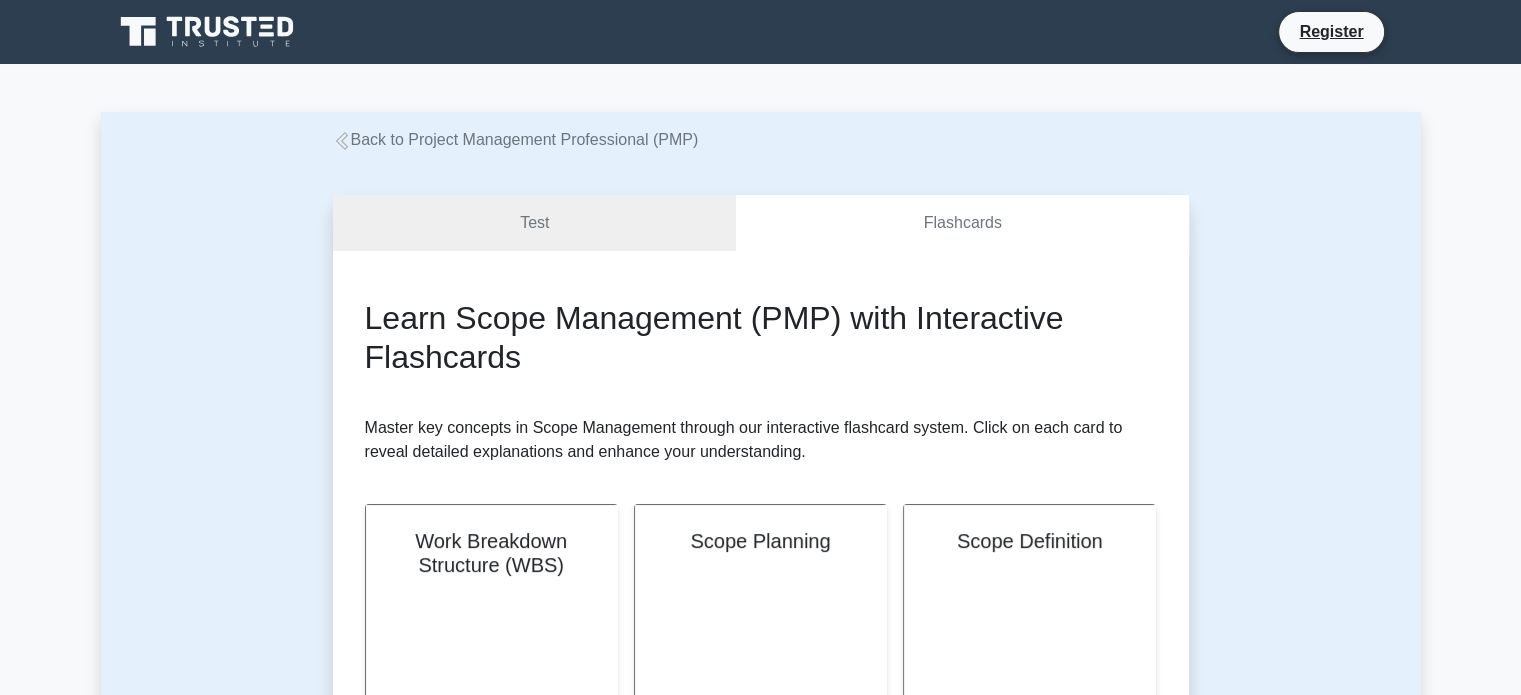 click on "Learn Scope Management (PMP) with Interactive Flashcards
Master key concepts in Scope Management through our interactive flashcard system. Click on each card to reveal detailed explanations and enhance your understanding.
Work Breakdown Structure (WBS)
Flip
Hide Scope Planning" at bounding box center (761, 1073) 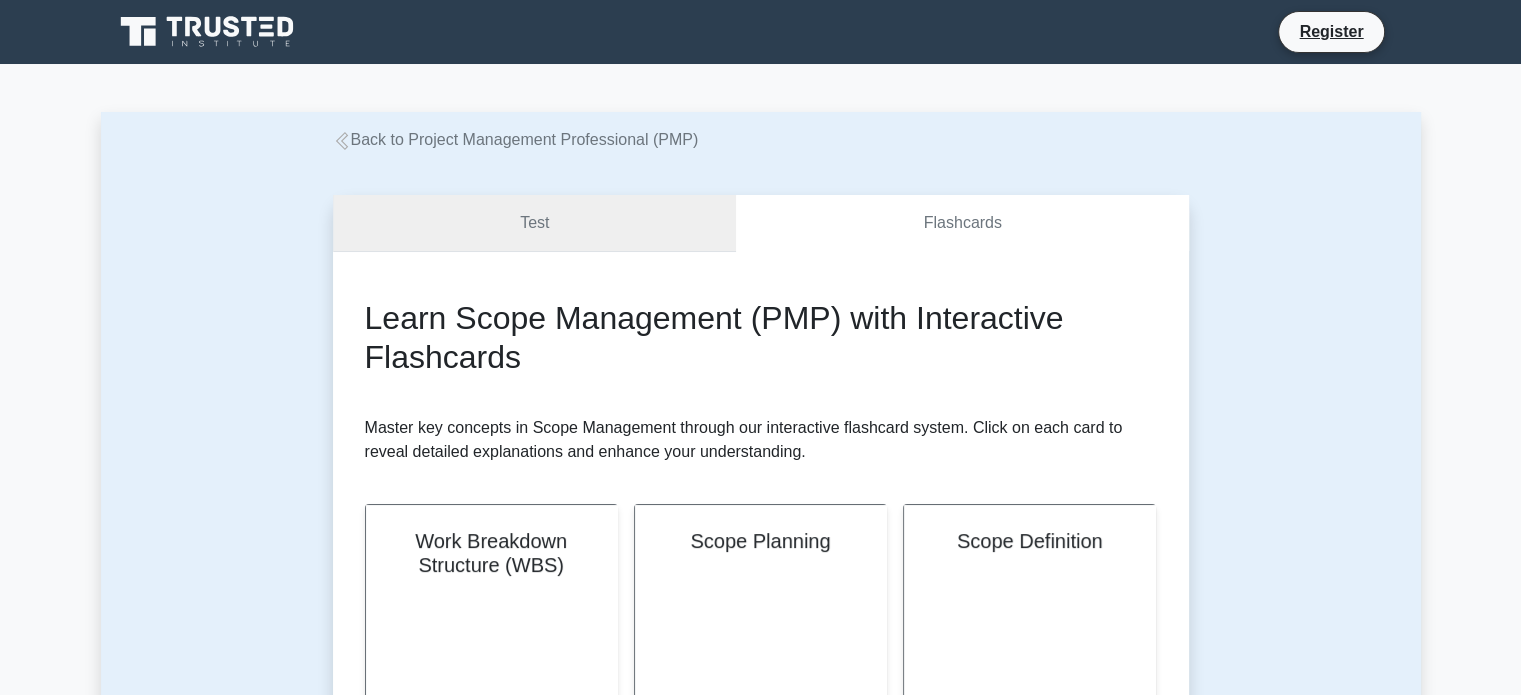 click on "Test" at bounding box center (535, 223) 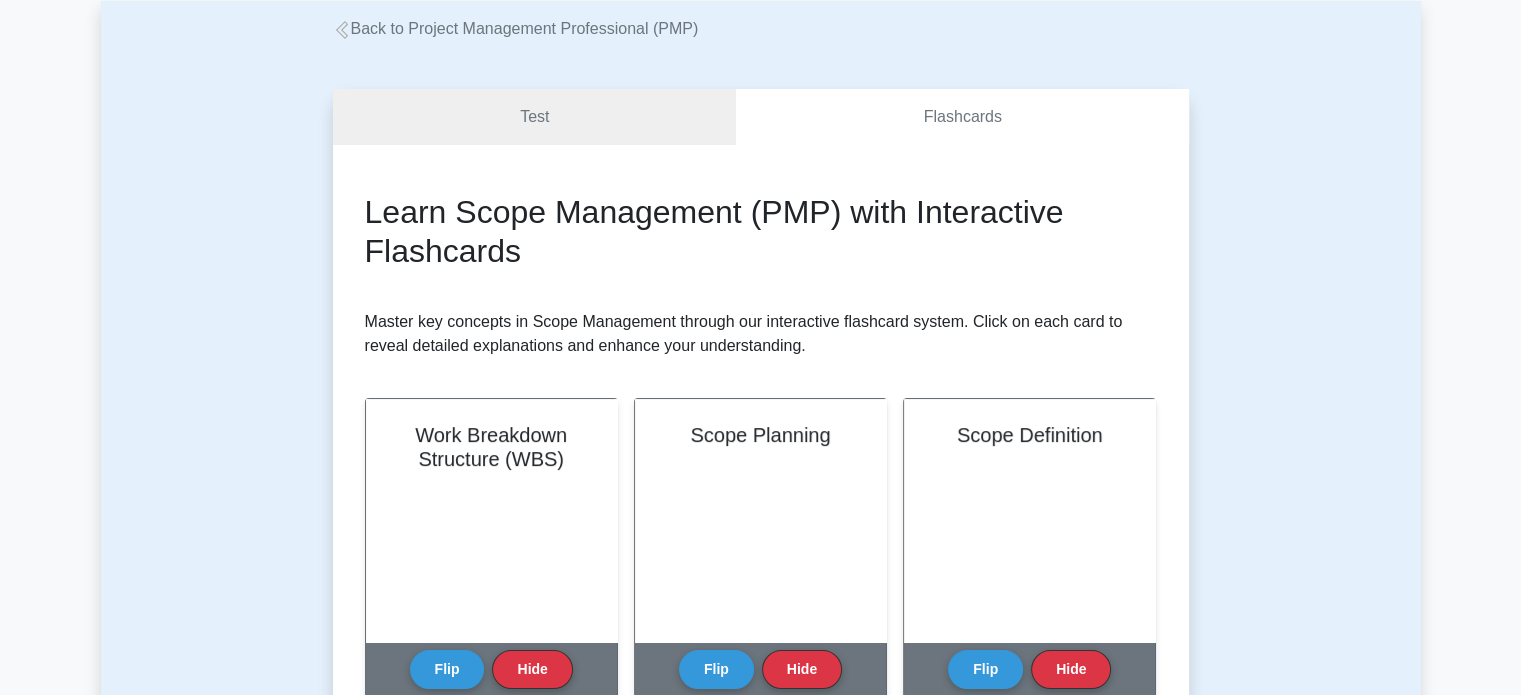 scroll, scrollTop: 0, scrollLeft: 0, axis: both 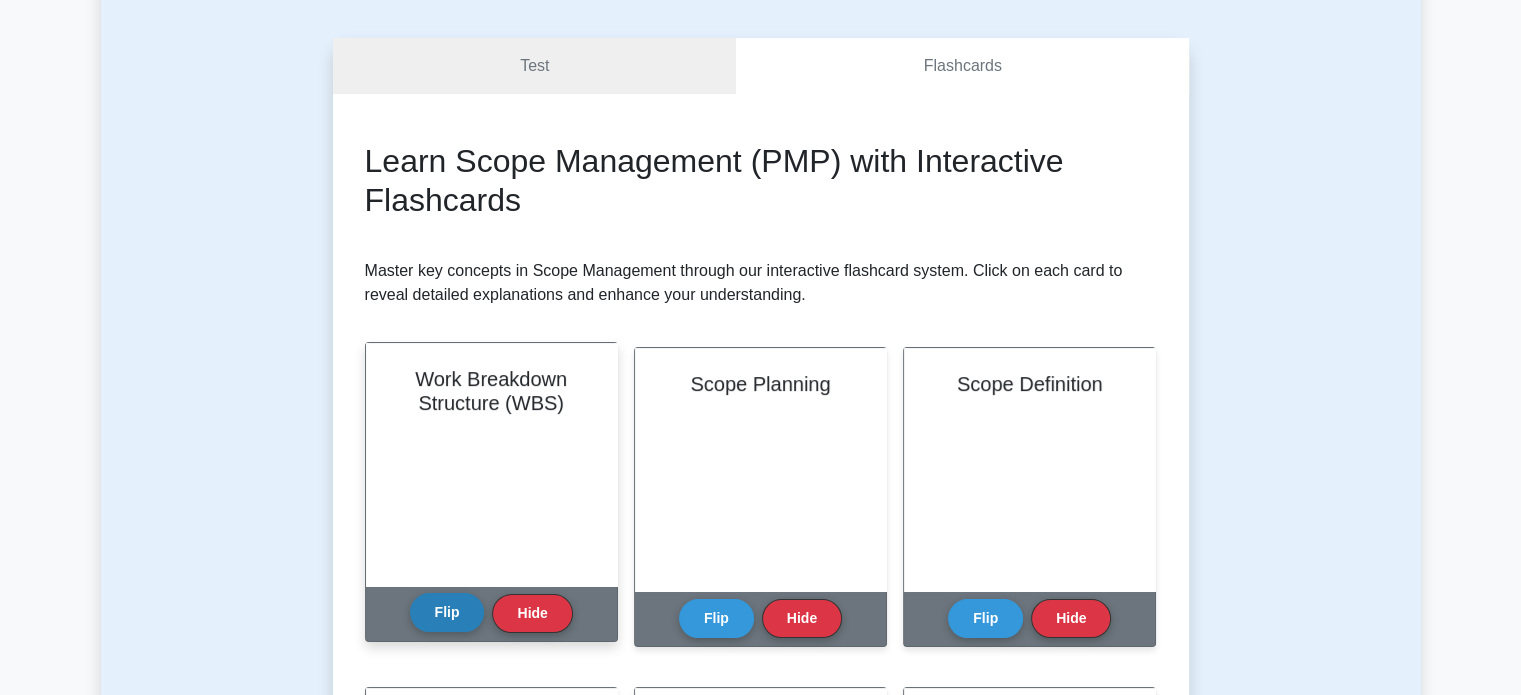 click on "Flip" at bounding box center [447, 612] 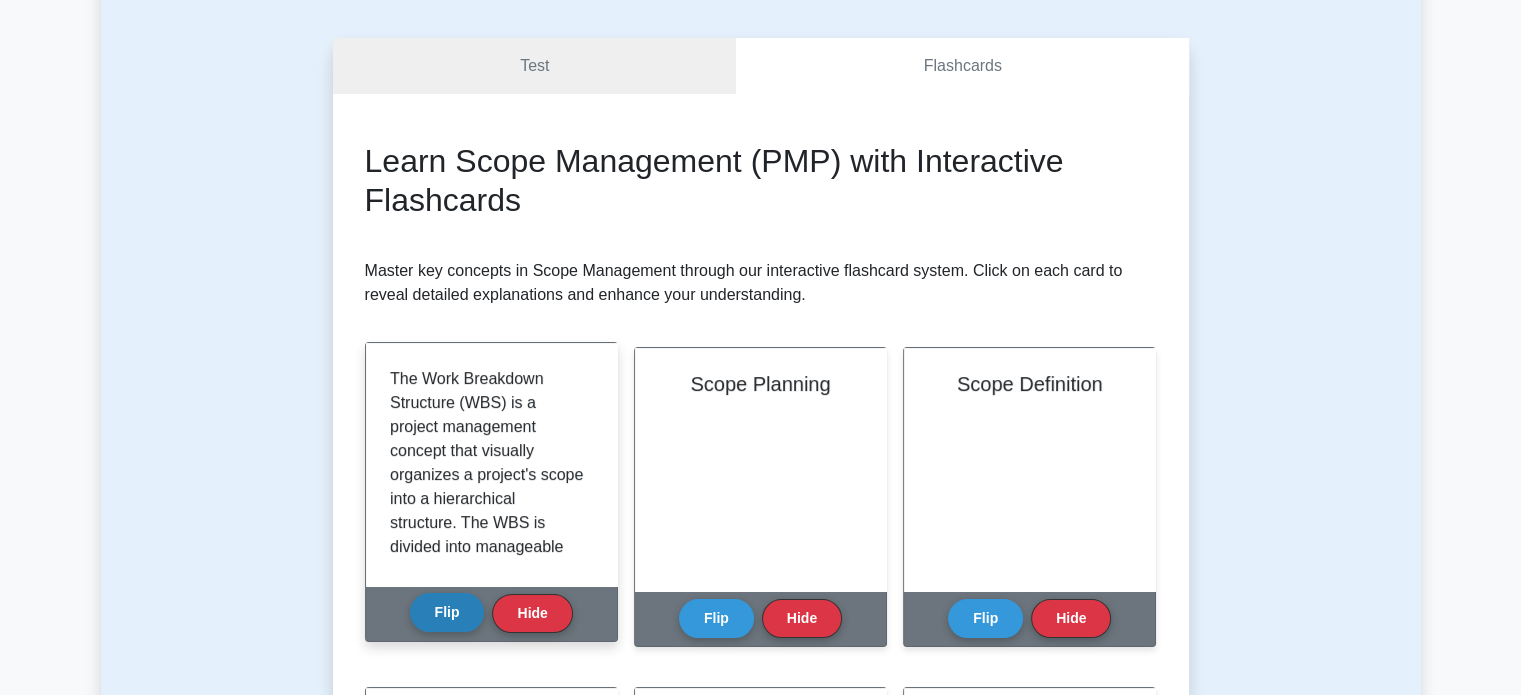 click on "Flip" at bounding box center [447, 612] 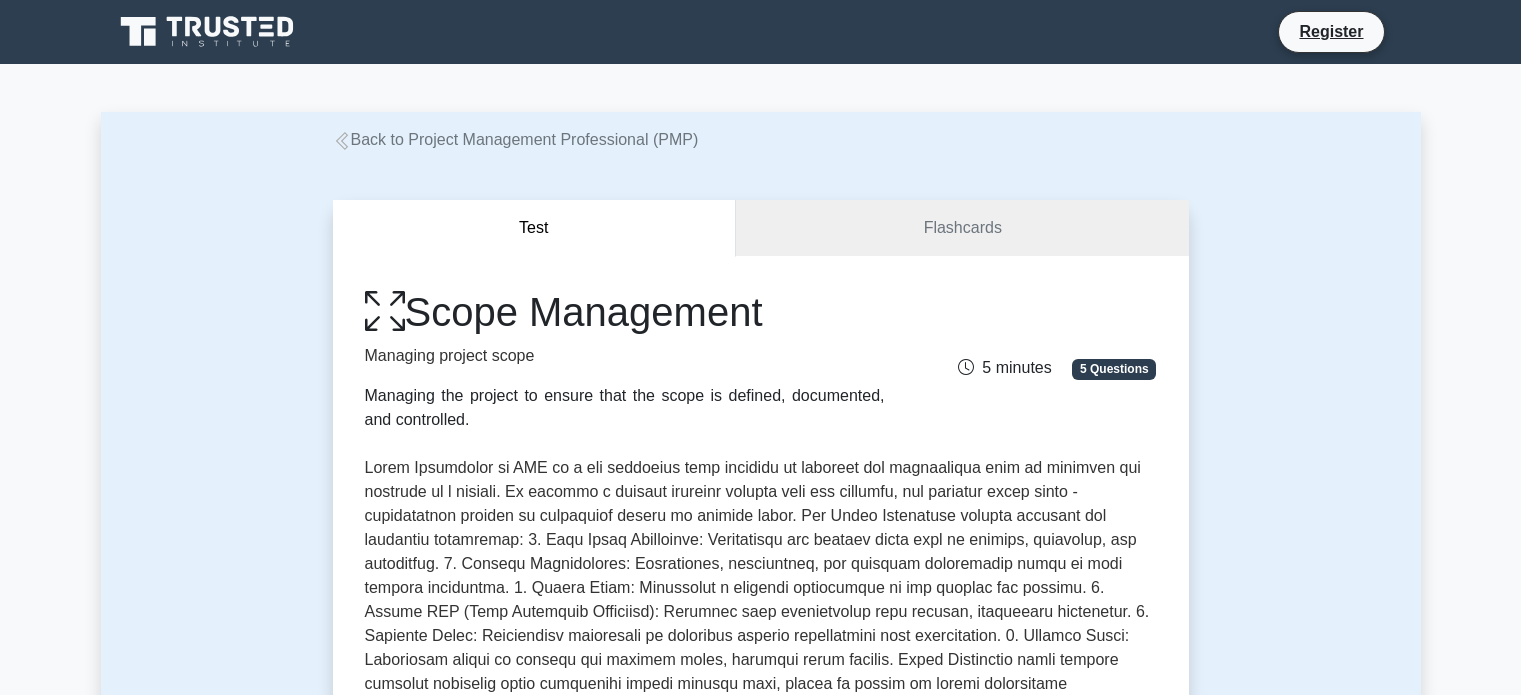 scroll, scrollTop: 0, scrollLeft: 0, axis: both 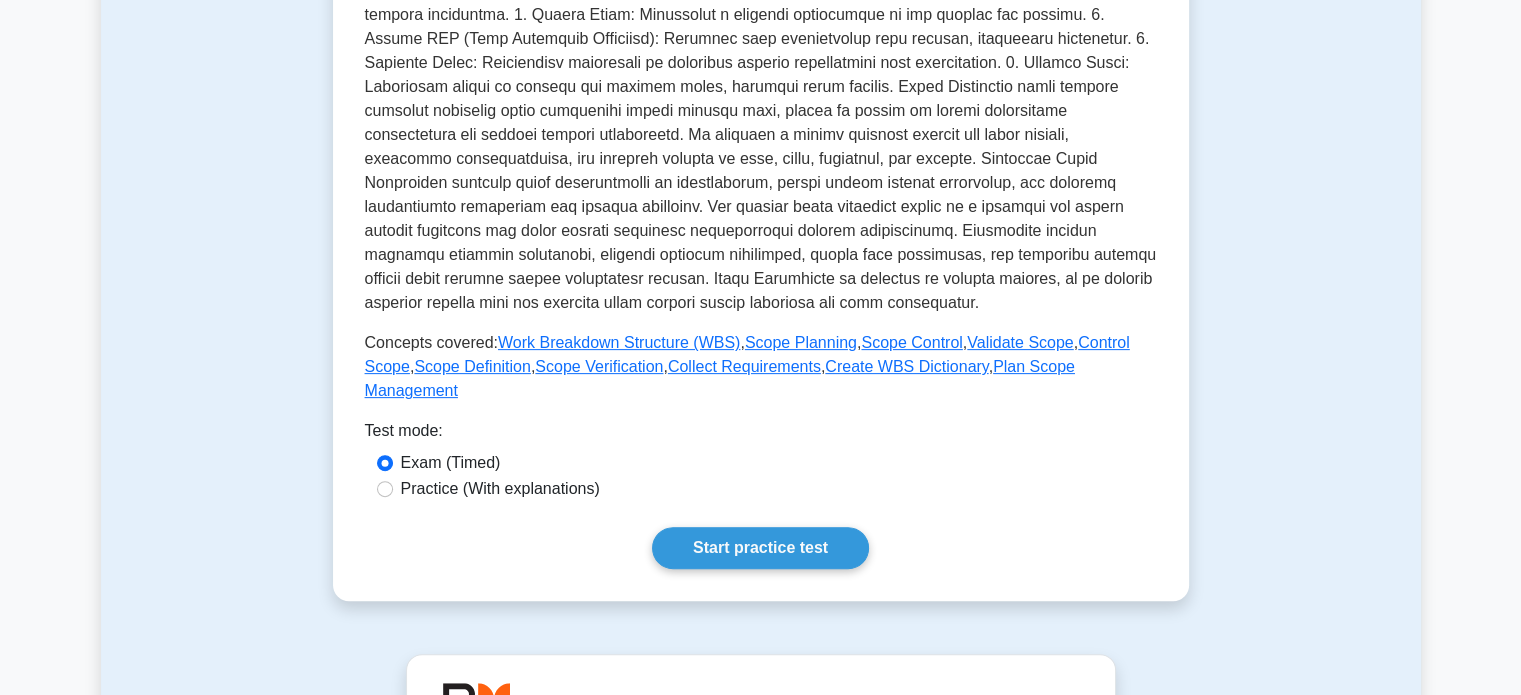 click on "Practice (With explanations)" at bounding box center (500, 489) 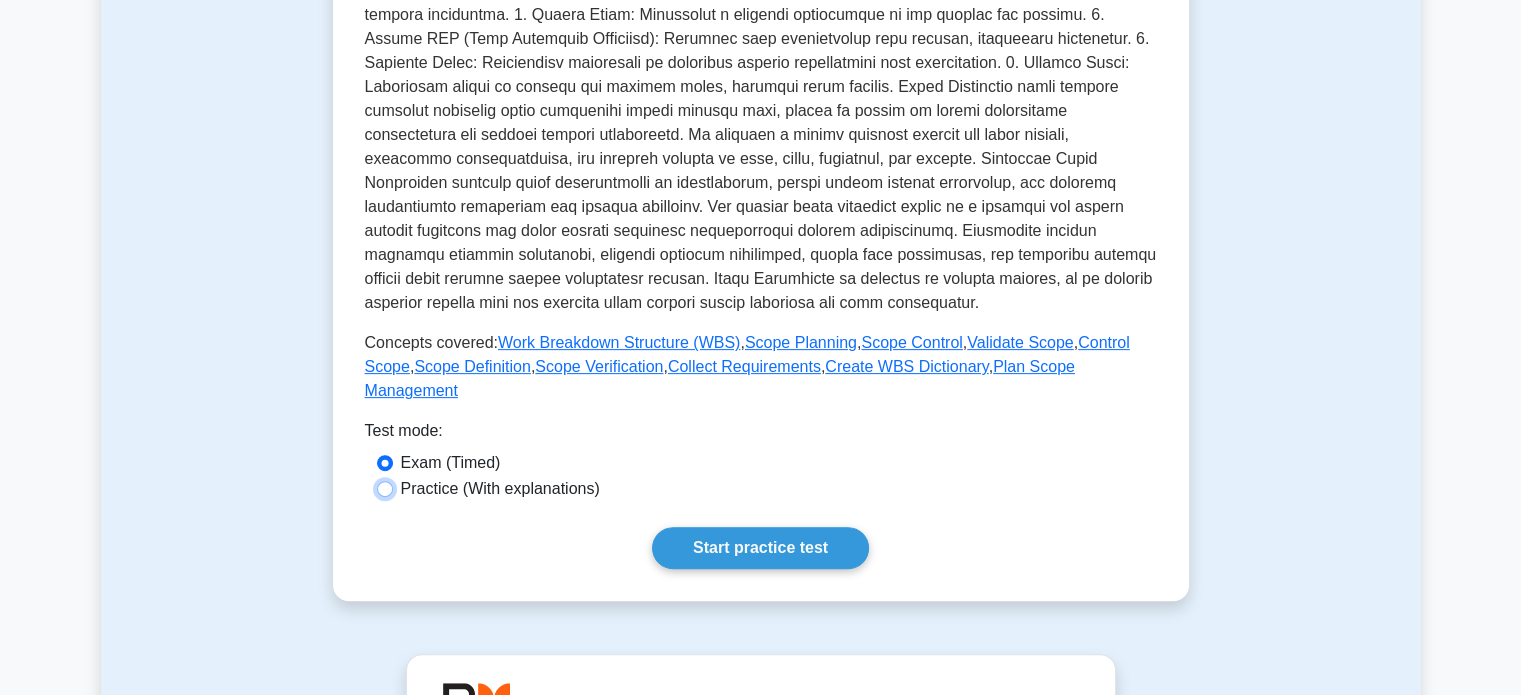 click on "Practice (With explanations)" at bounding box center [385, 489] 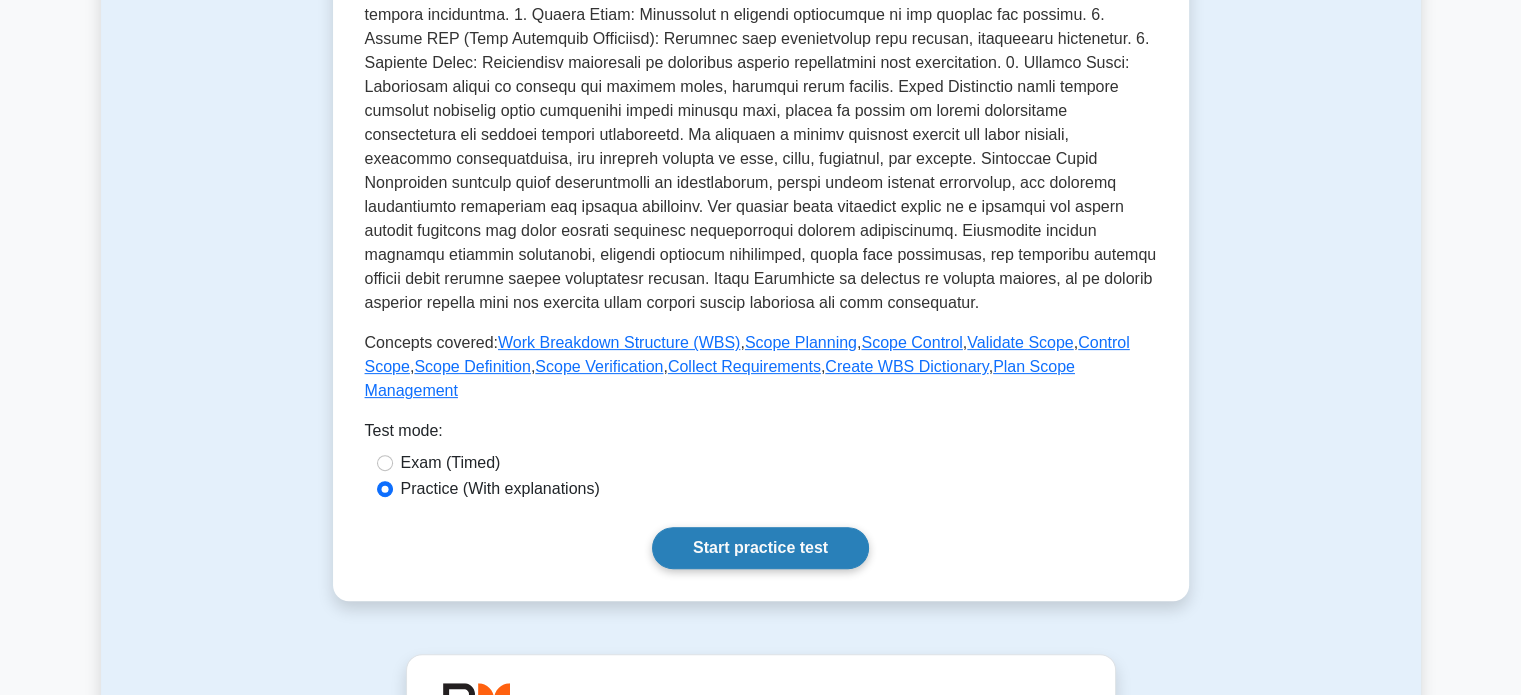 click on "Start practice test" at bounding box center [760, 548] 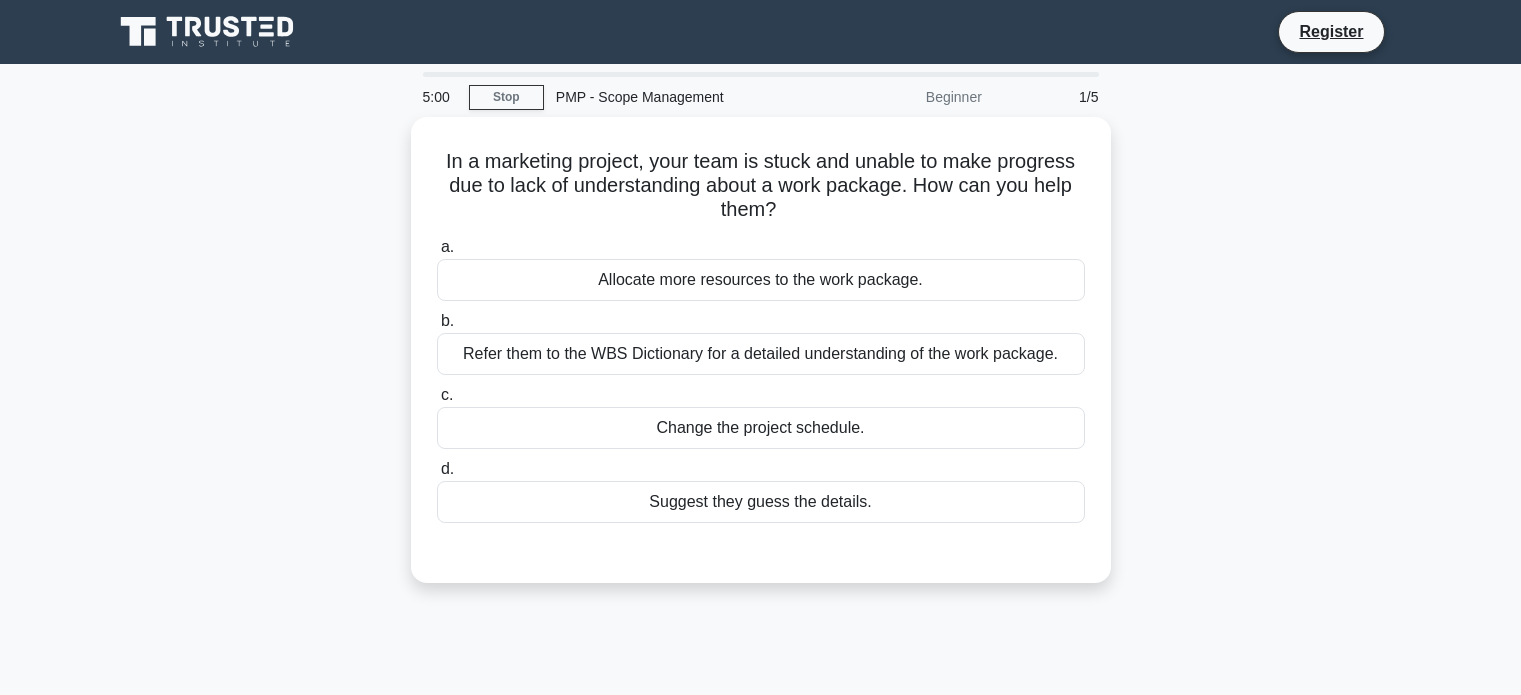 scroll, scrollTop: 0, scrollLeft: 0, axis: both 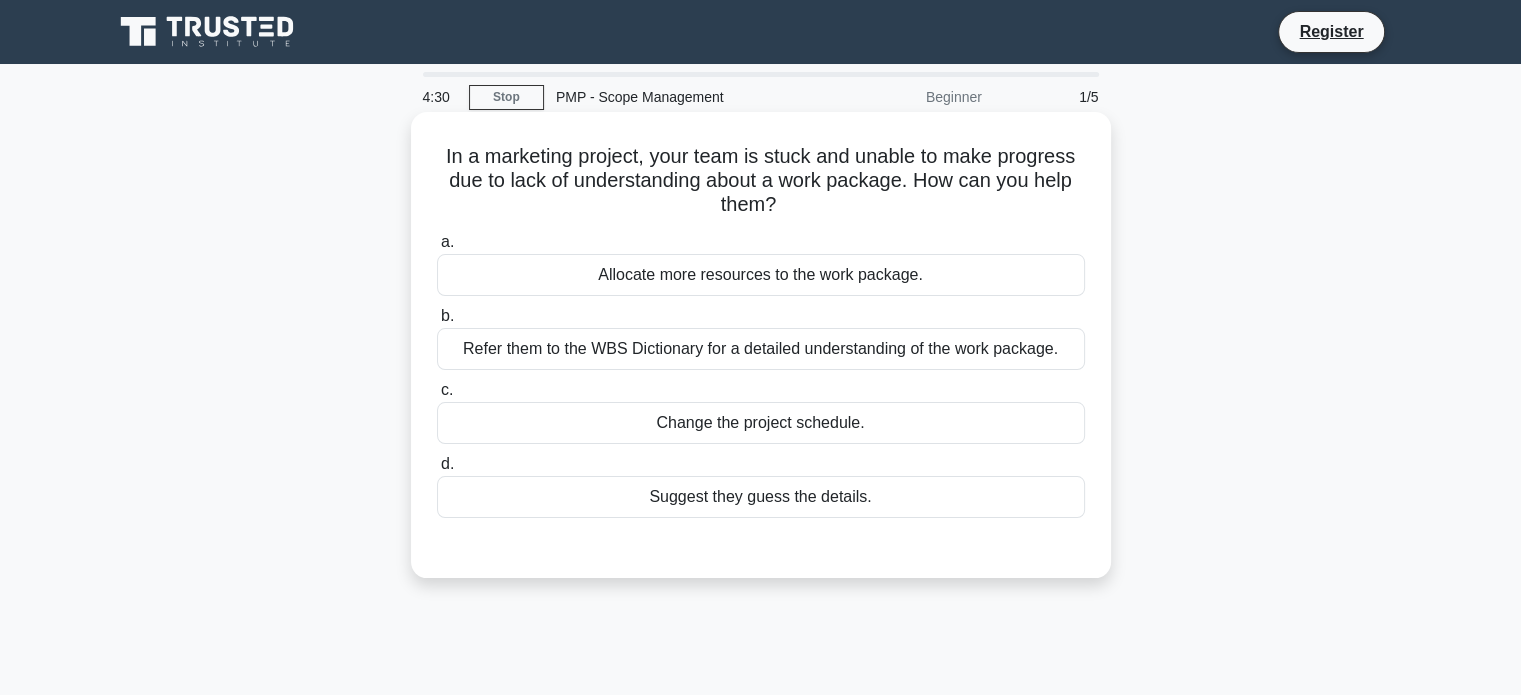 click on "Suggest they guess the details." at bounding box center (761, 497) 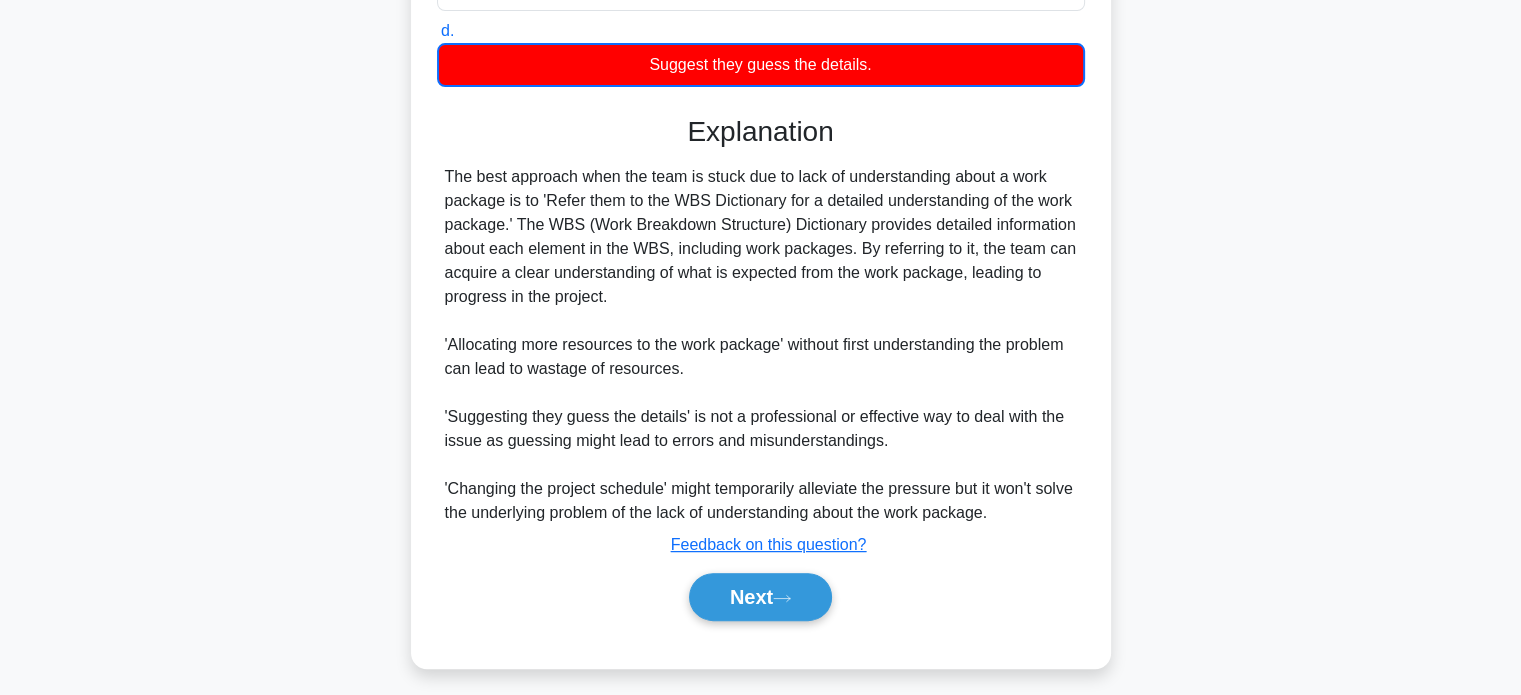 scroll, scrollTop: 442, scrollLeft: 0, axis: vertical 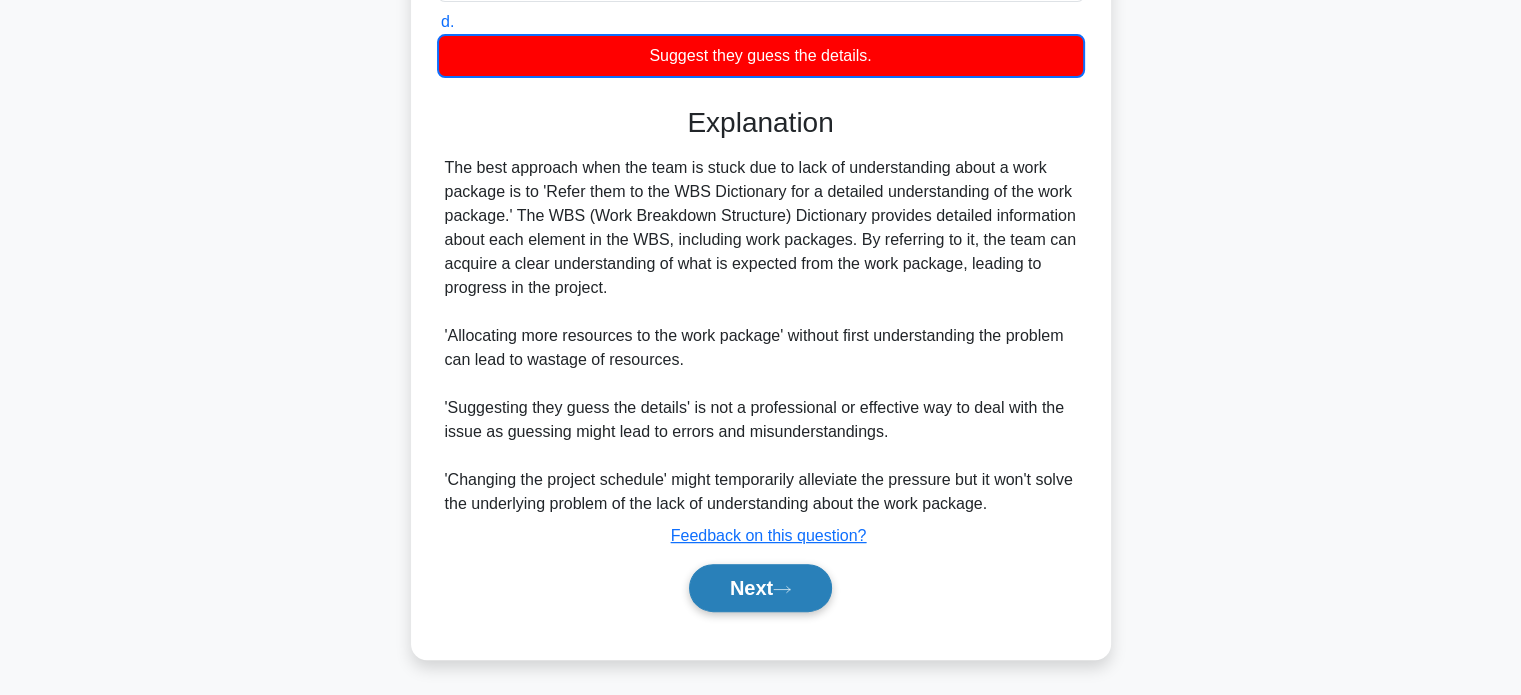 click on "Next" at bounding box center [760, 588] 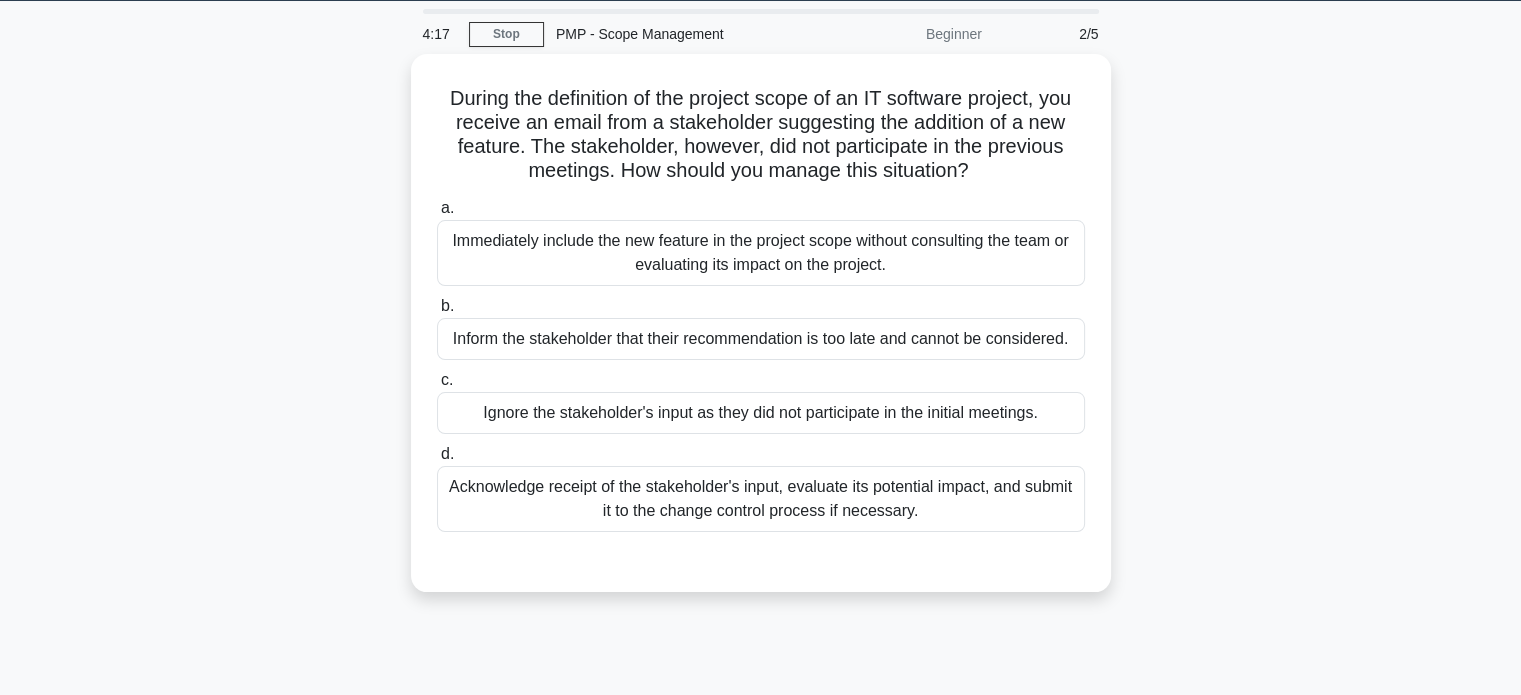 scroll, scrollTop: 5, scrollLeft: 0, axis: vertical 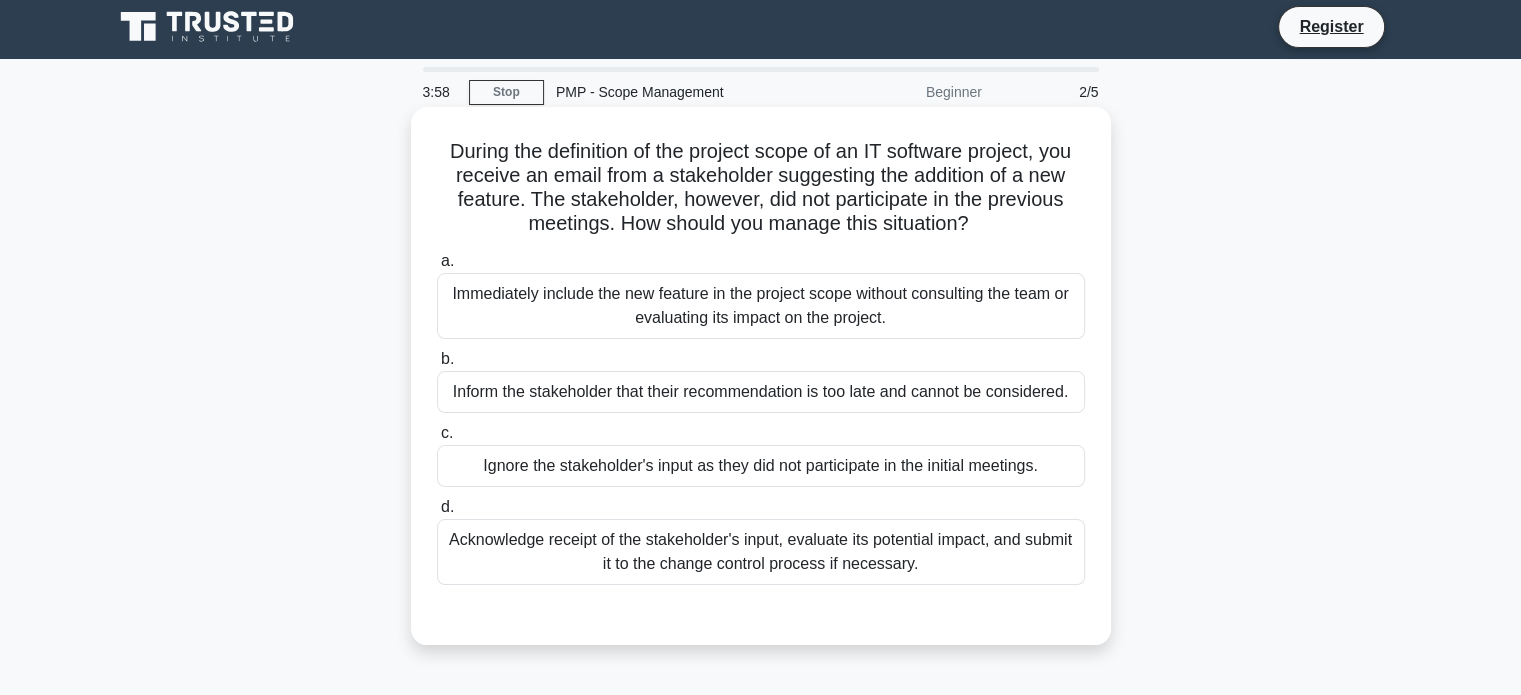 click on "Acknowledge receipt of the stakeholder's input, evaluate its potential impact, and submit it to the change control process if necessary." at bounding box center [761, 552] 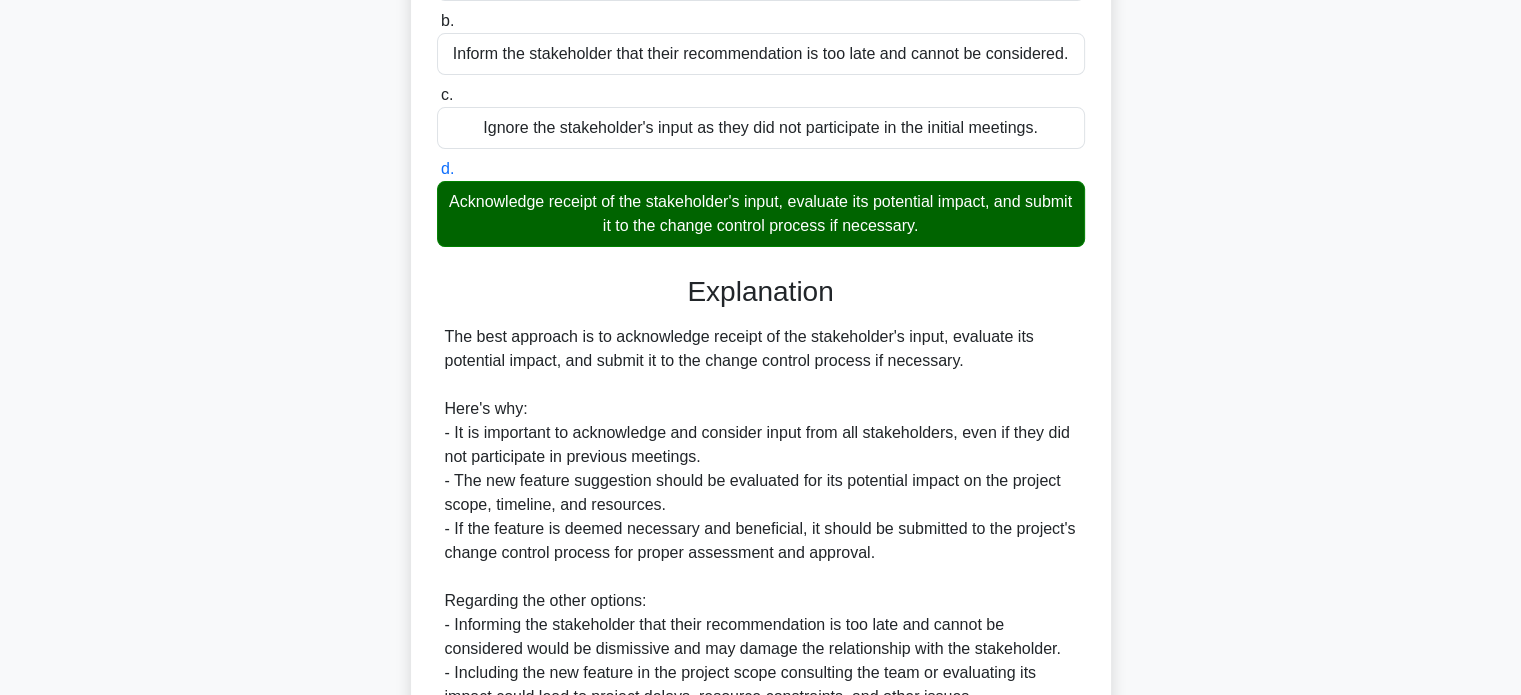 scroll, scrollTop: 584, scrollLeft: 0, axis: vertical 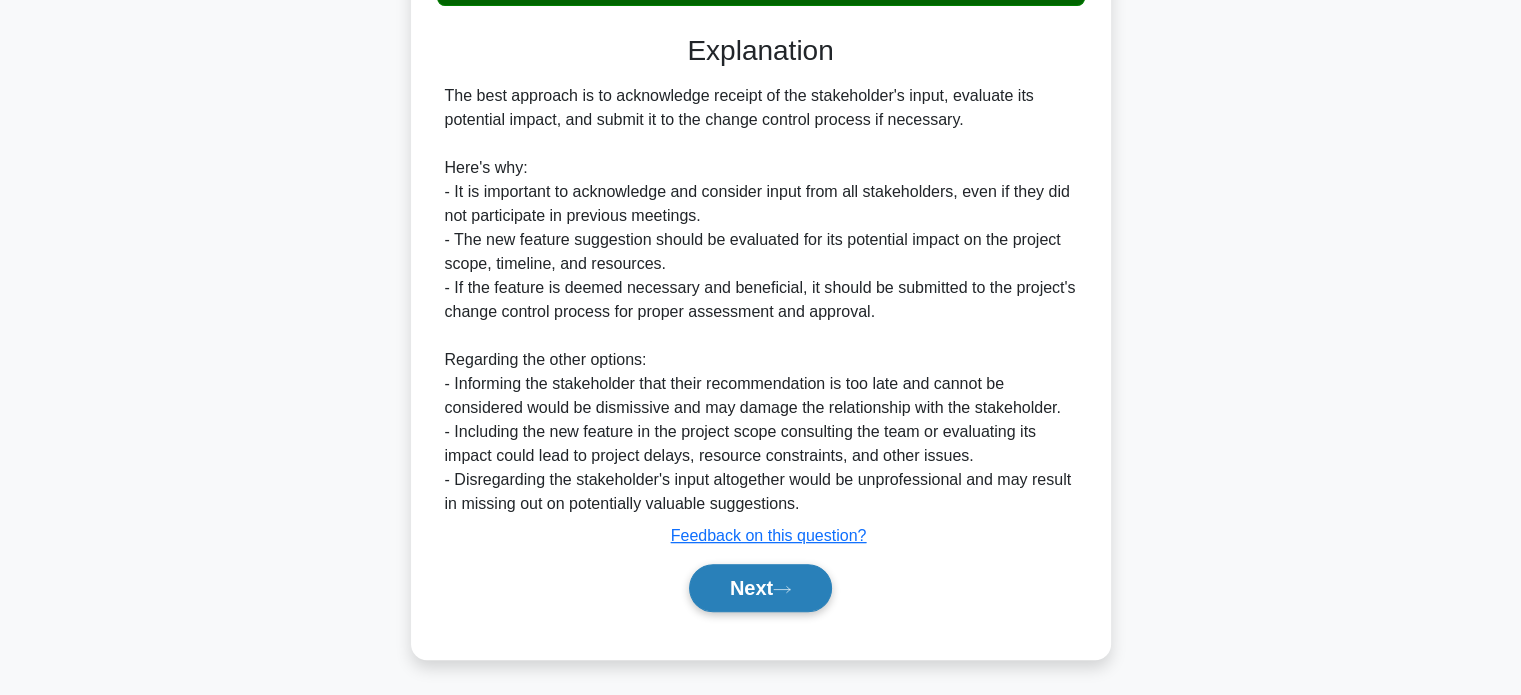 click 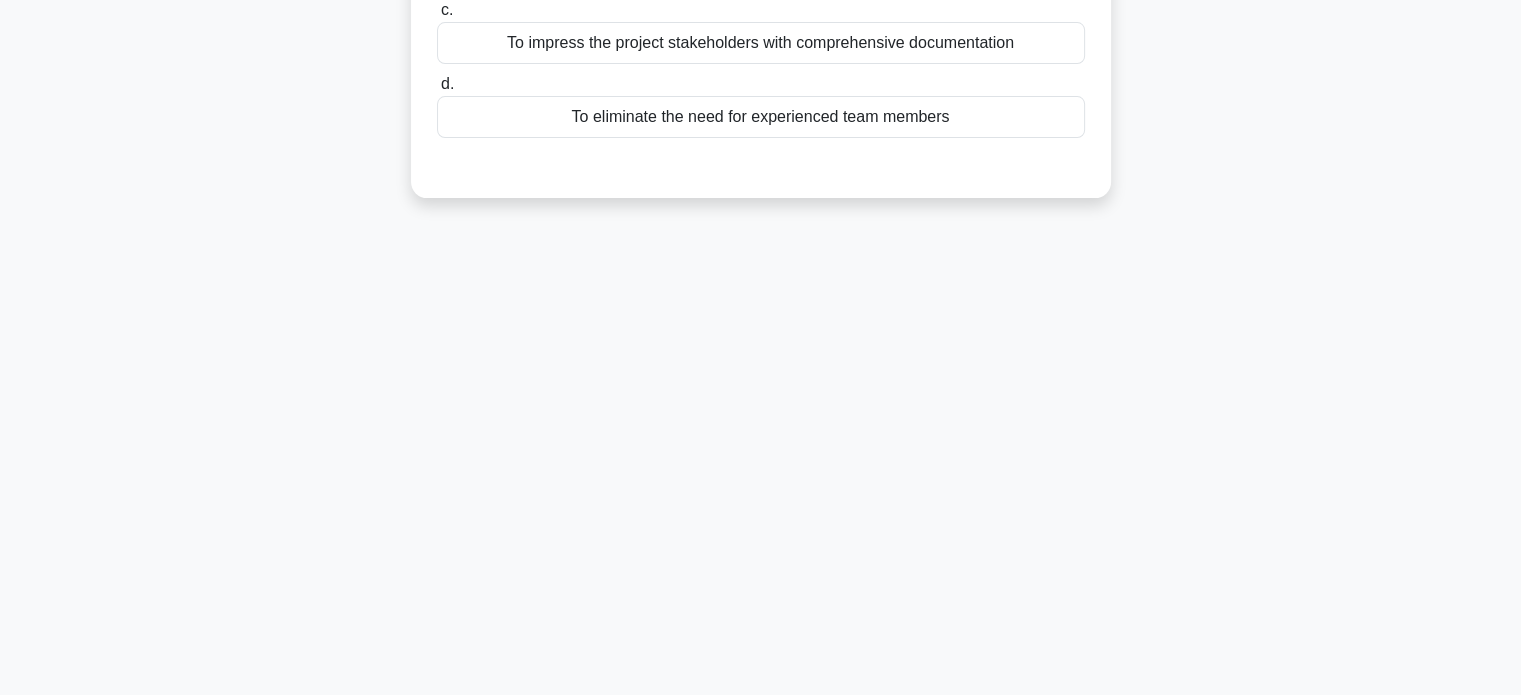 scroll, scrollTop: 0, scrollLeft: 0, axis: both 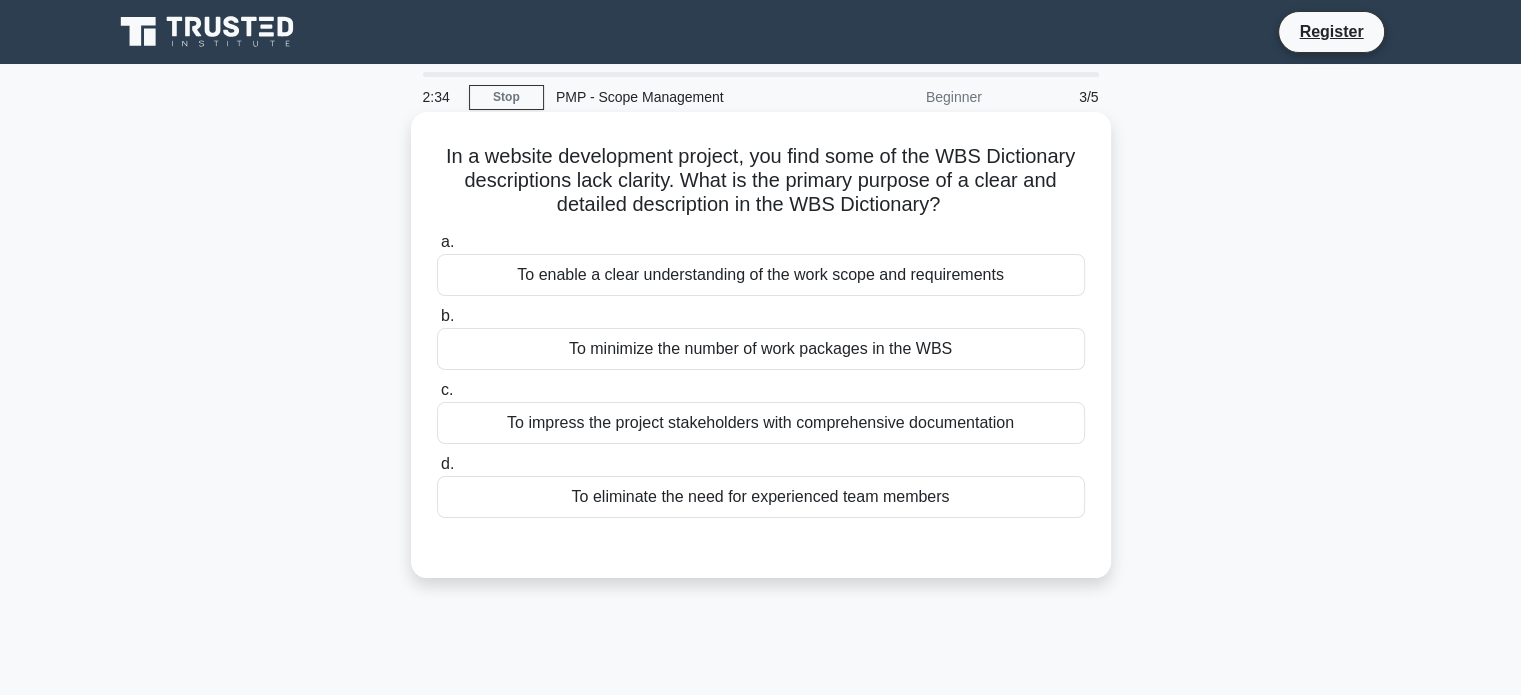 click on "To minimize the number of work packages in the WBS" at bounding box center [761, 349] 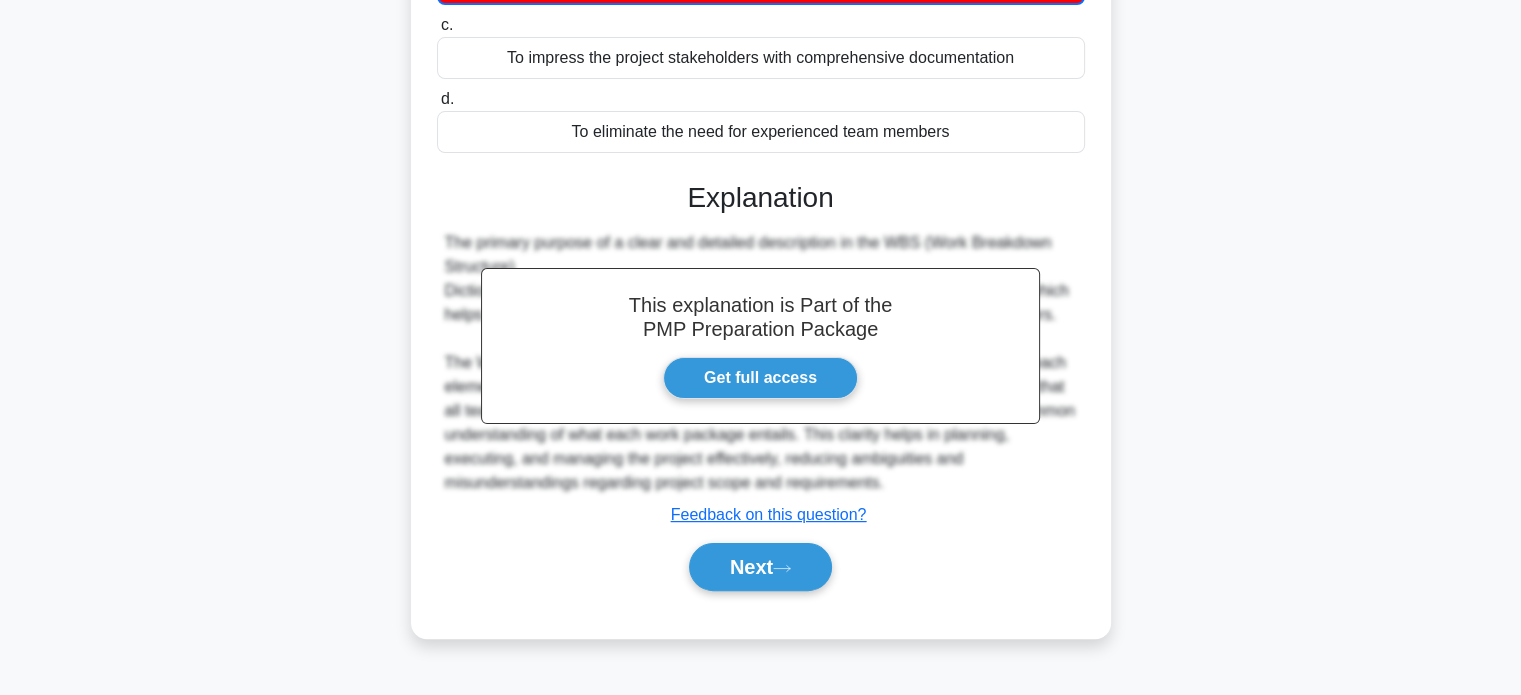 scroll, scrollTop: 0, scrollLeft: 0, axis: both 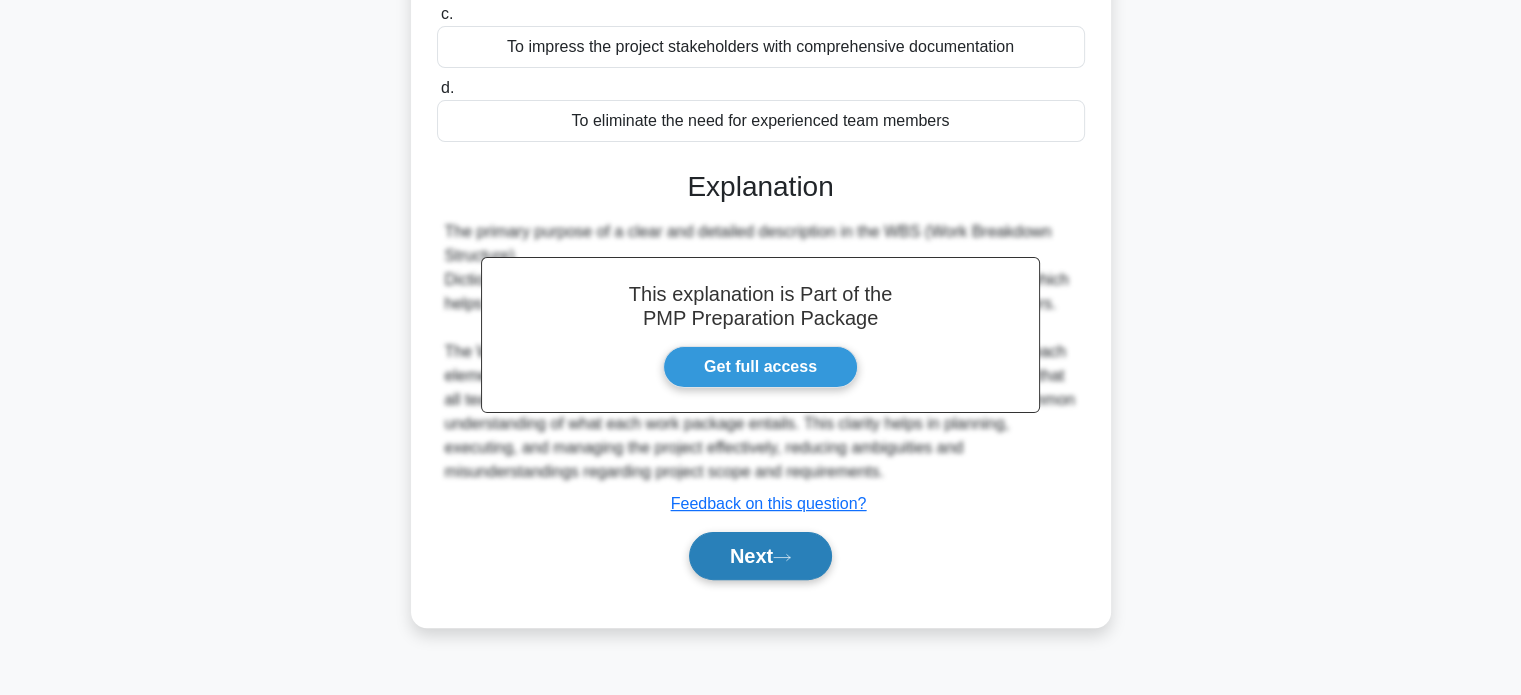 click on "Next" at bounding box center [760, 556] 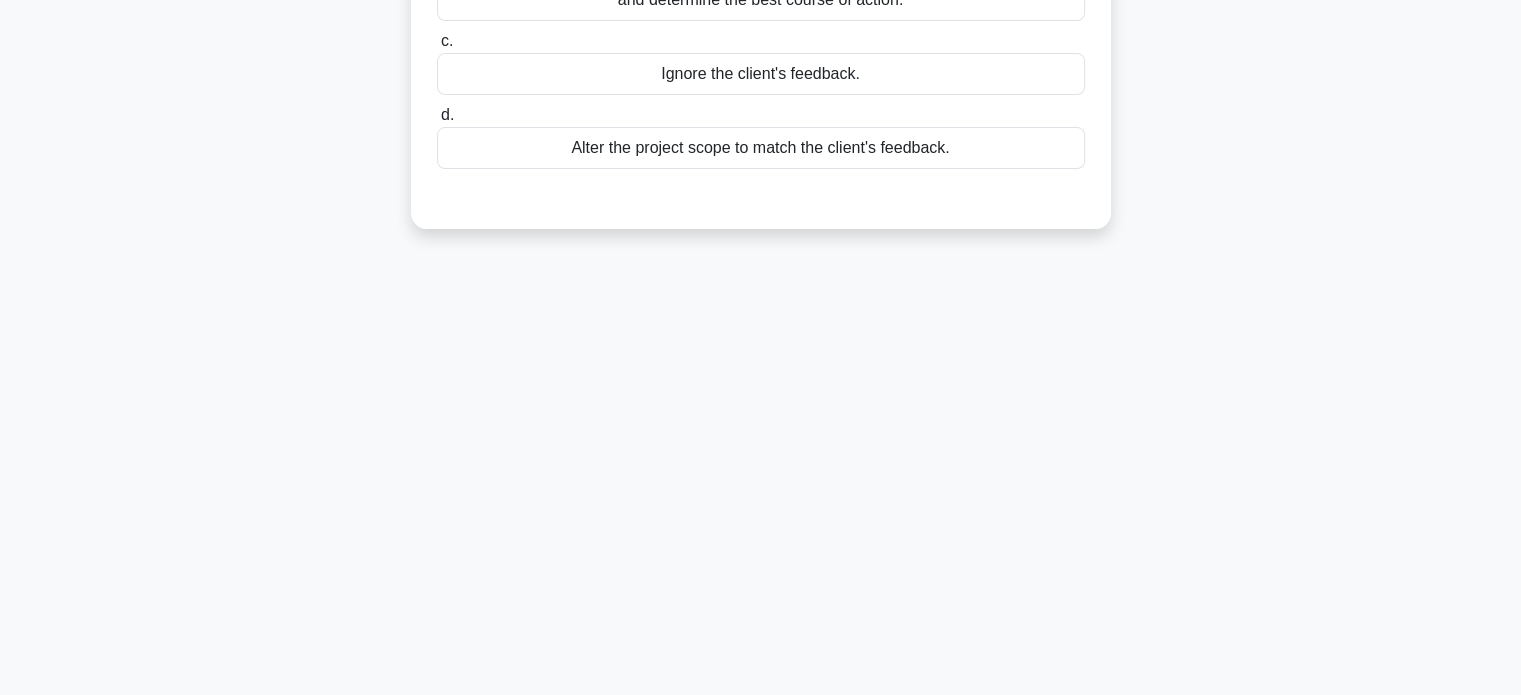 scroll, scrollTop: 0, scrollLeft: 0, axis: both 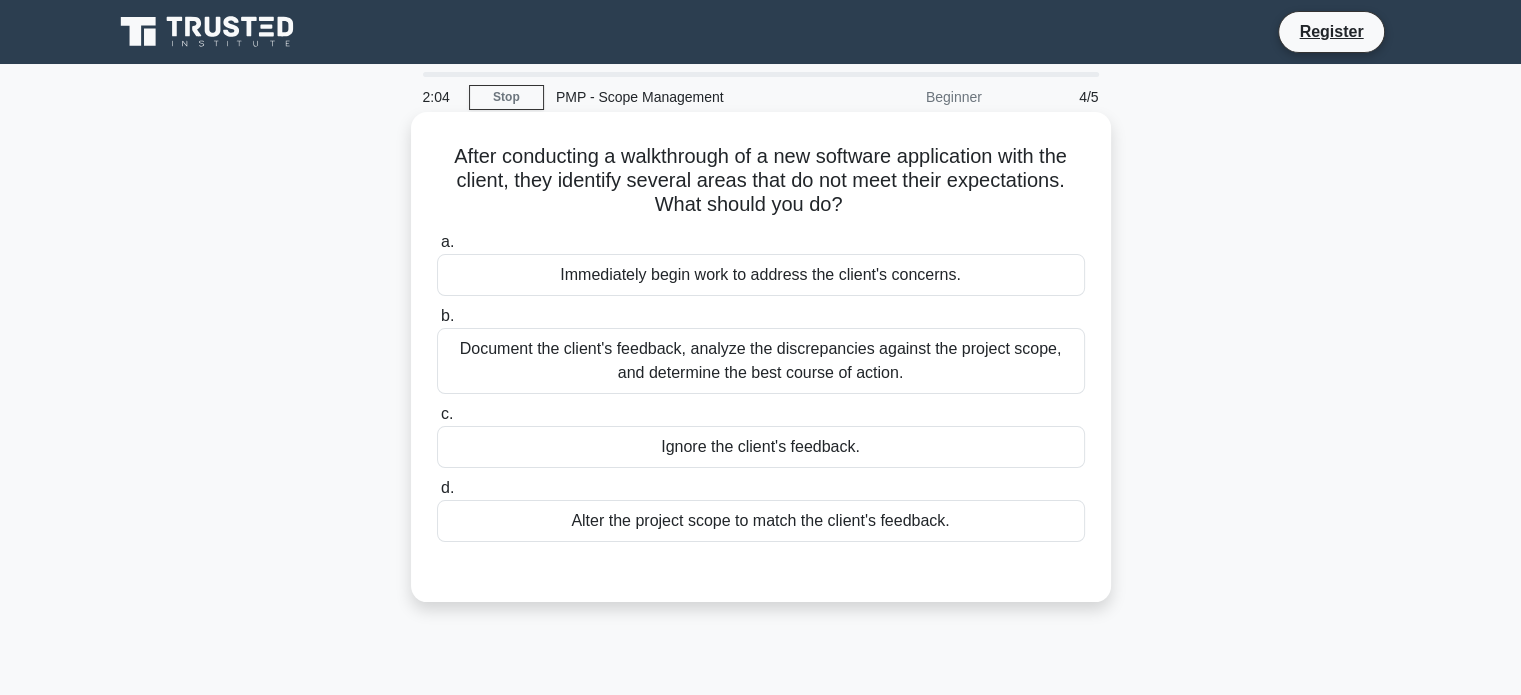 click on "Document the client's feedback, analyze the discrepancies against the project scope, and determine the best course of action." at bounding box center [761, 361] 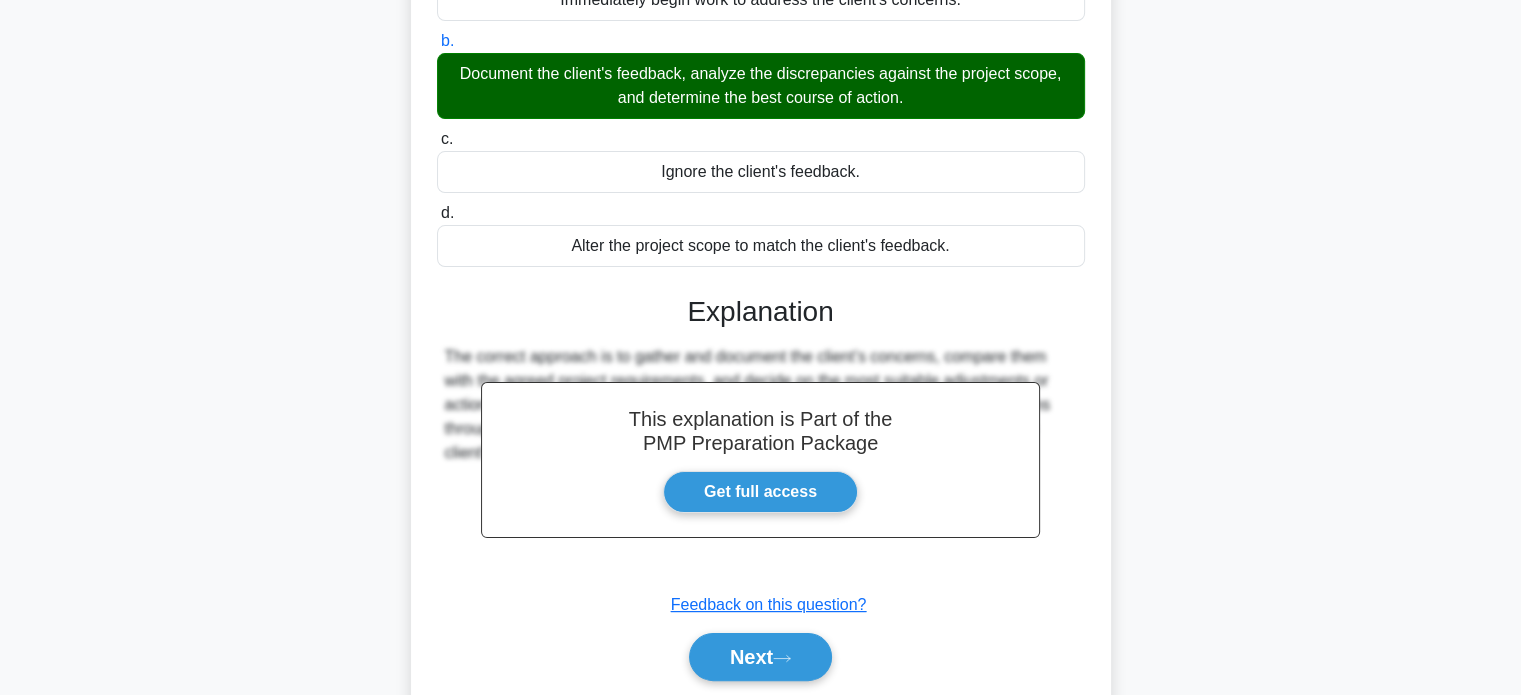 scroll, scrollTop: 292, scrollLeft: 0, axis: vertical 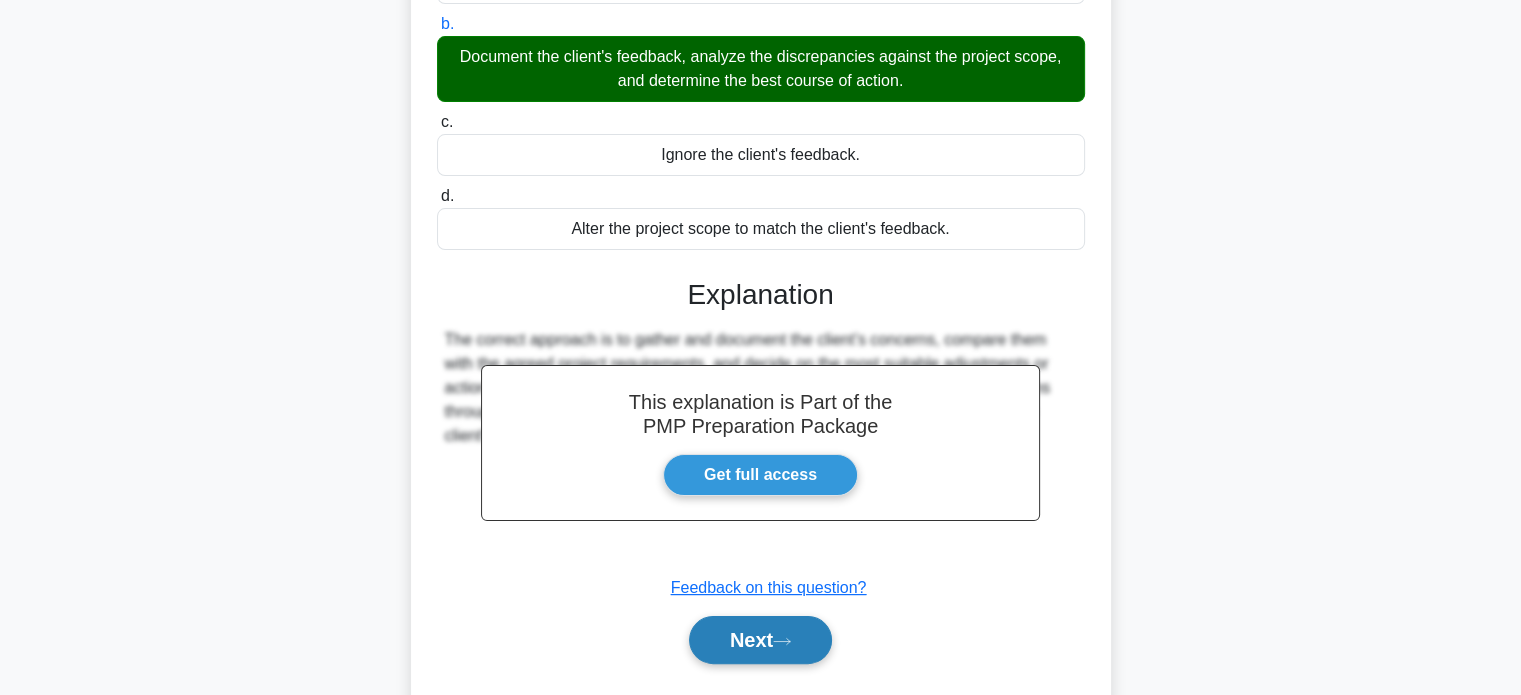 click on "Next" at bounding box center [760, 640] 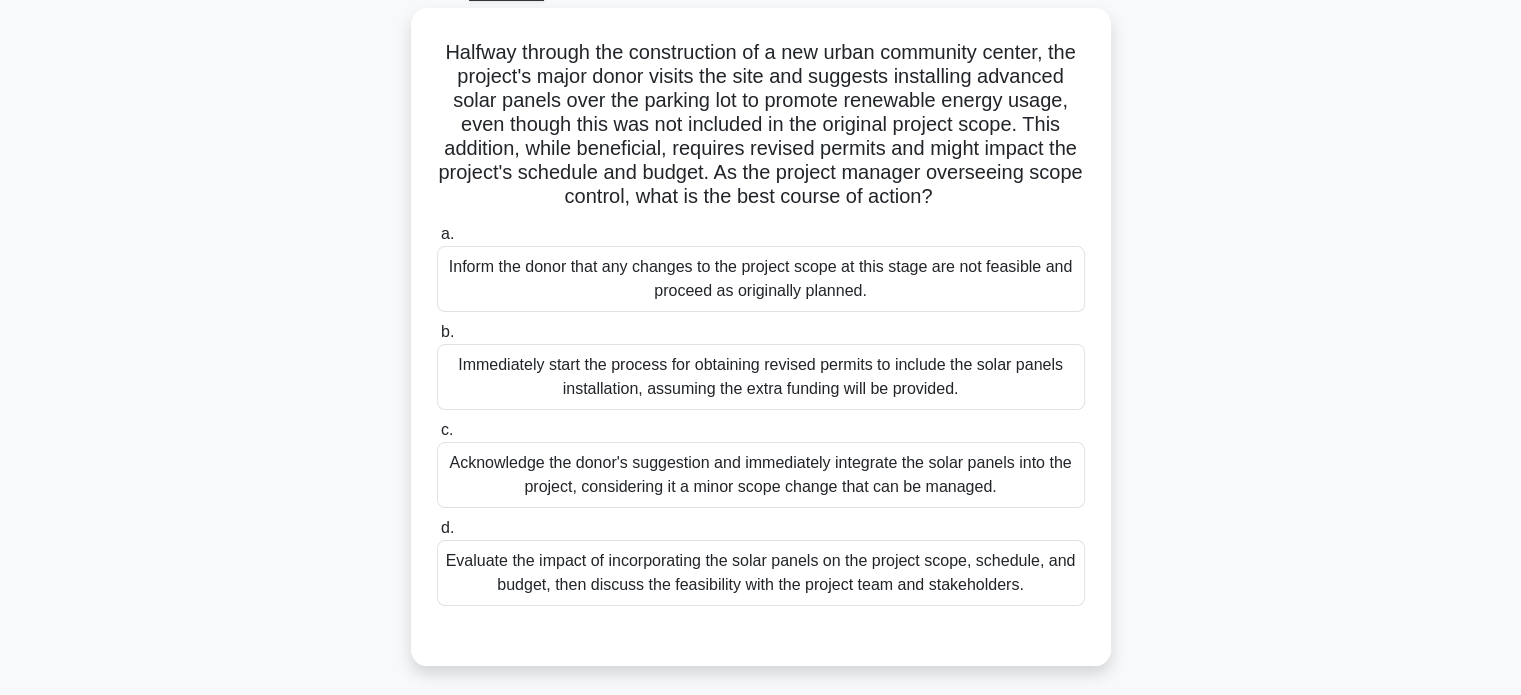 scroll, scrollTop: 108, scrollLeft: 0, axis: vertical 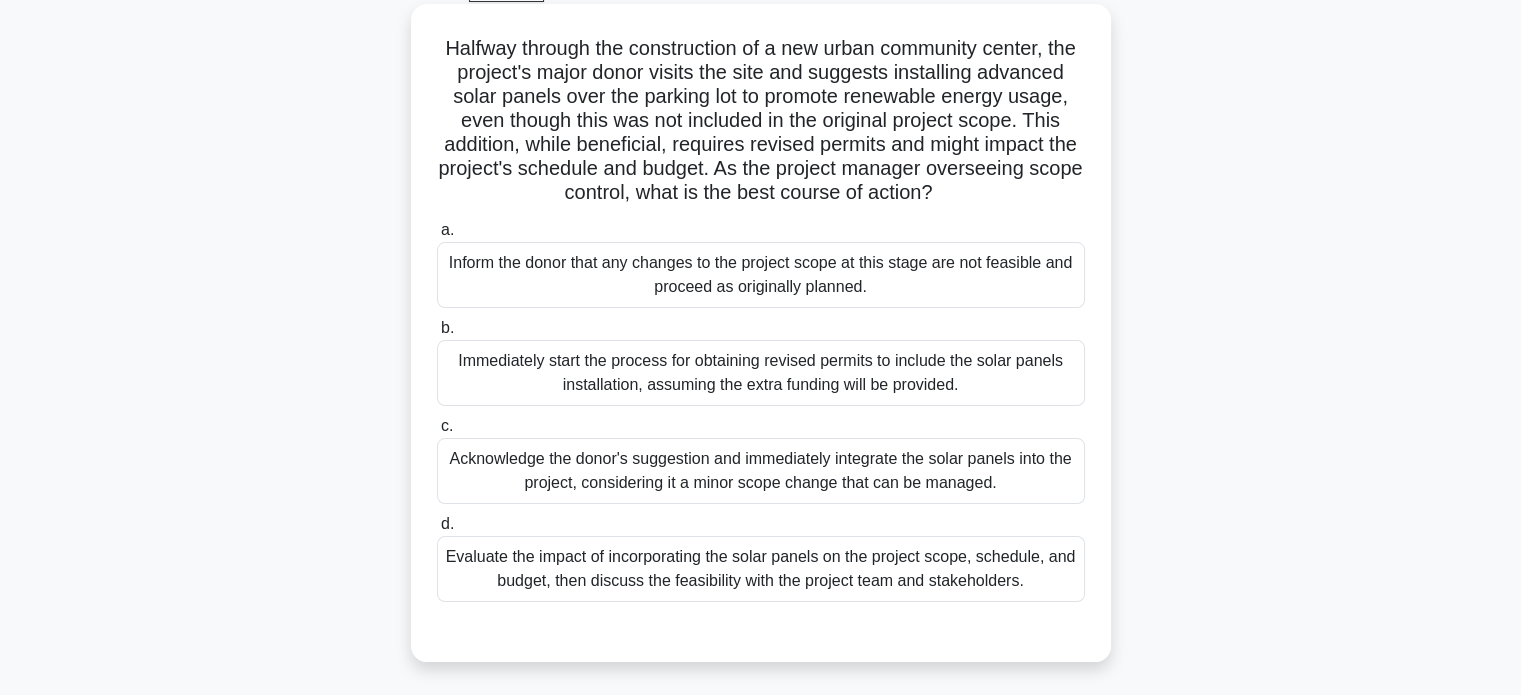 click on "Evaluate the impact of incorporating the solar panels on the project scope, schedule, and budget, then discuss the feasibility with the project team and stakeholders." at bounding box center [761, 569] 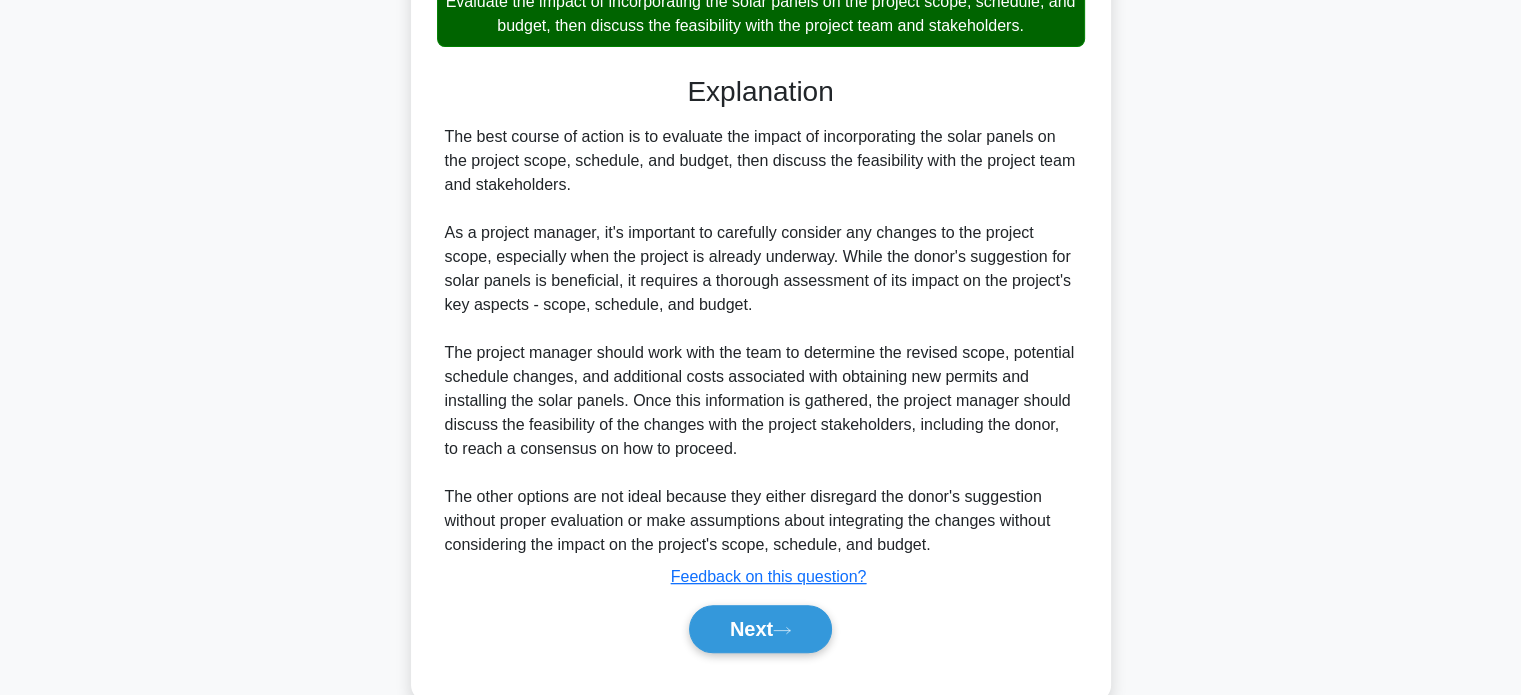 scroll, scrollTop: 728, scrollLeft: 0, axis: vertical 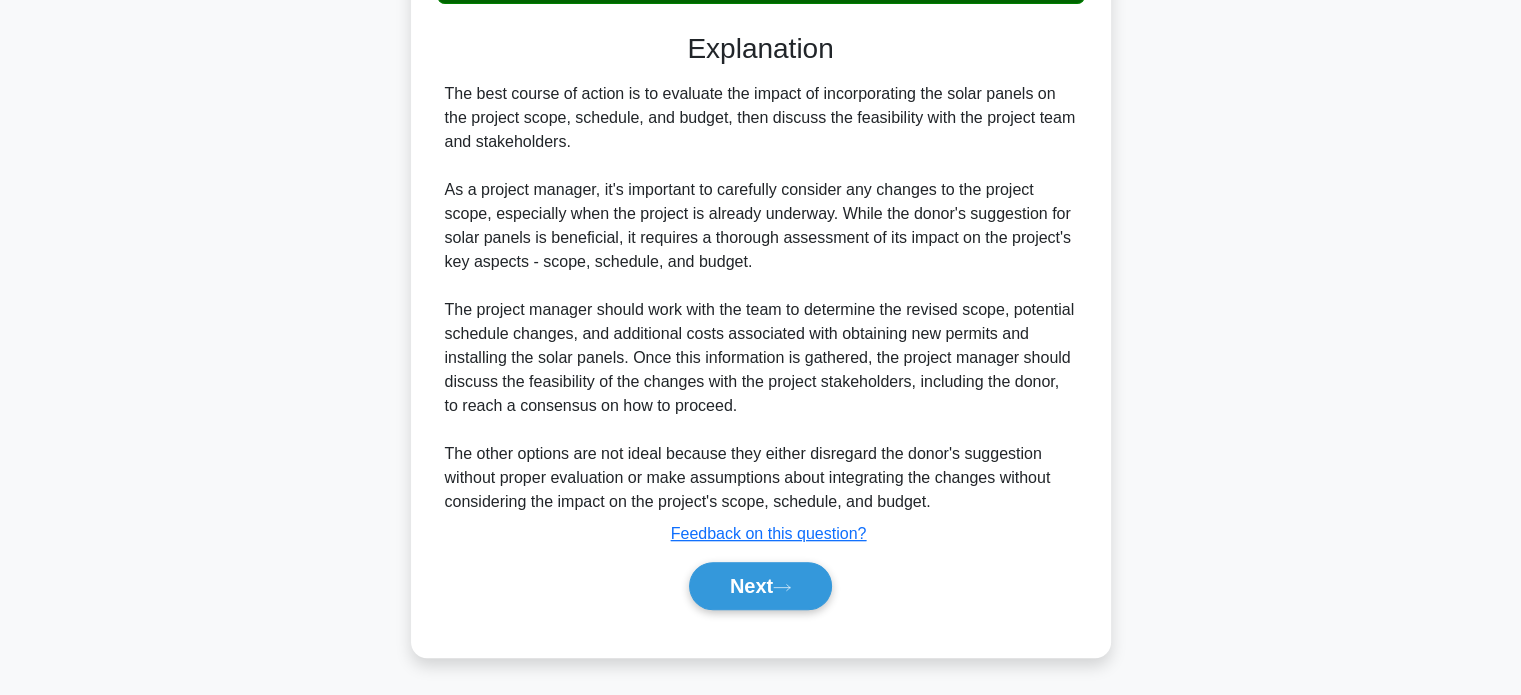 click on "Next" at bounding box center (761, 586) 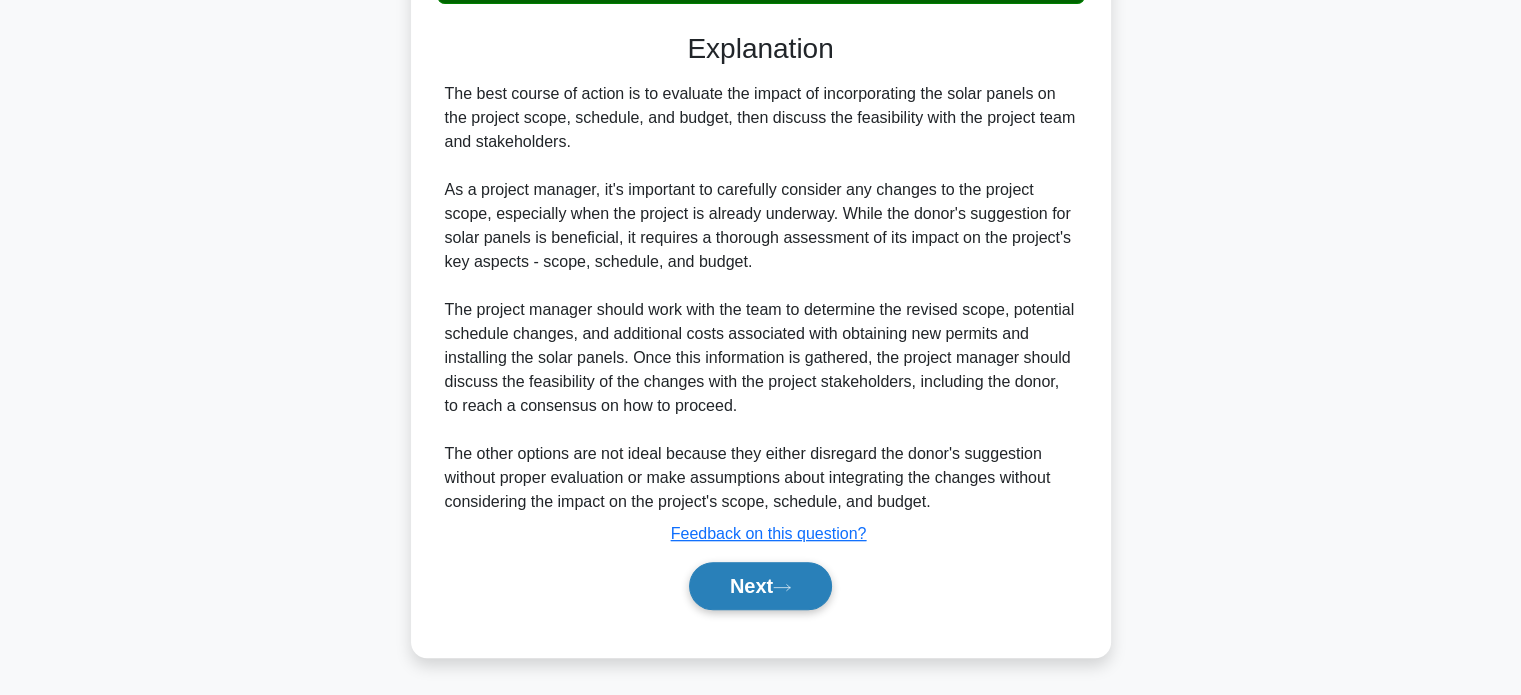 click on "Next" at bounding box center [760, 586] 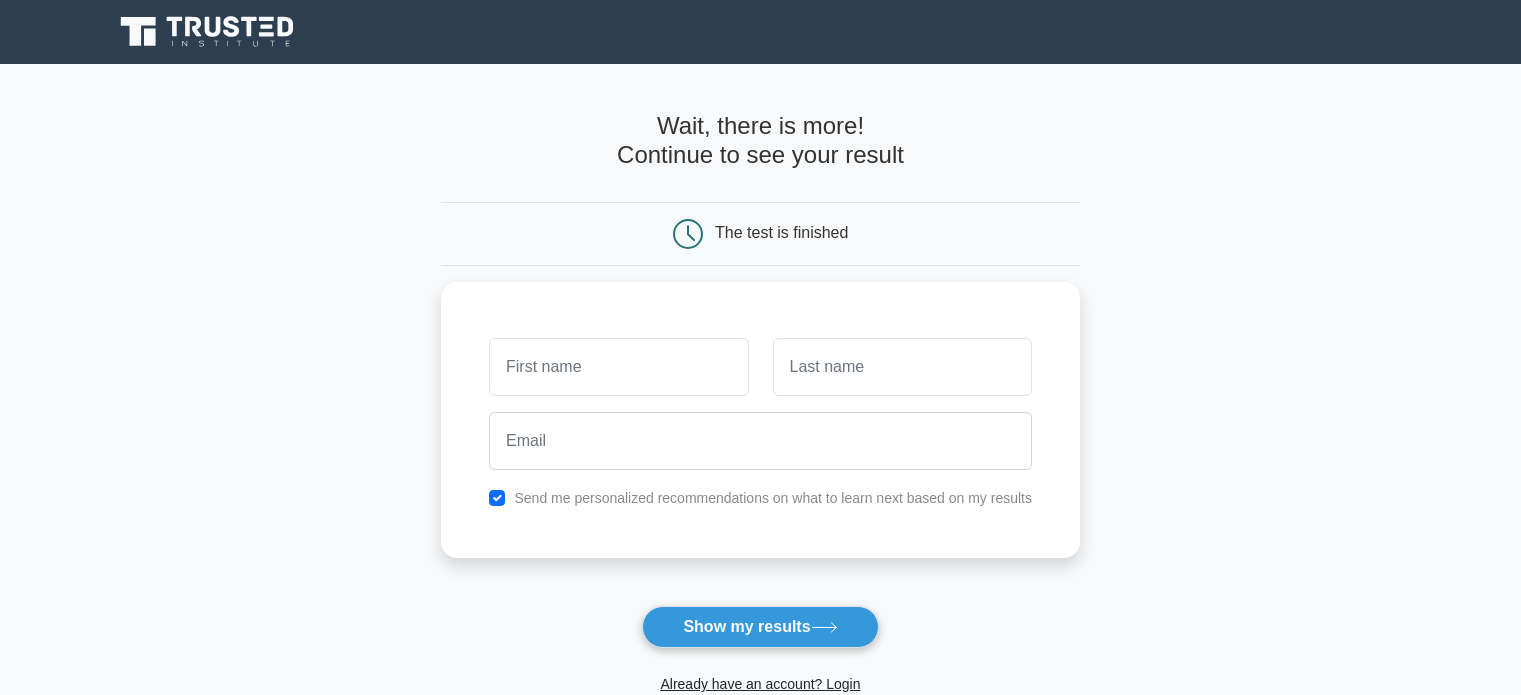 scroll, scrollTop: 0, scrollLeft: 0, axis: both 